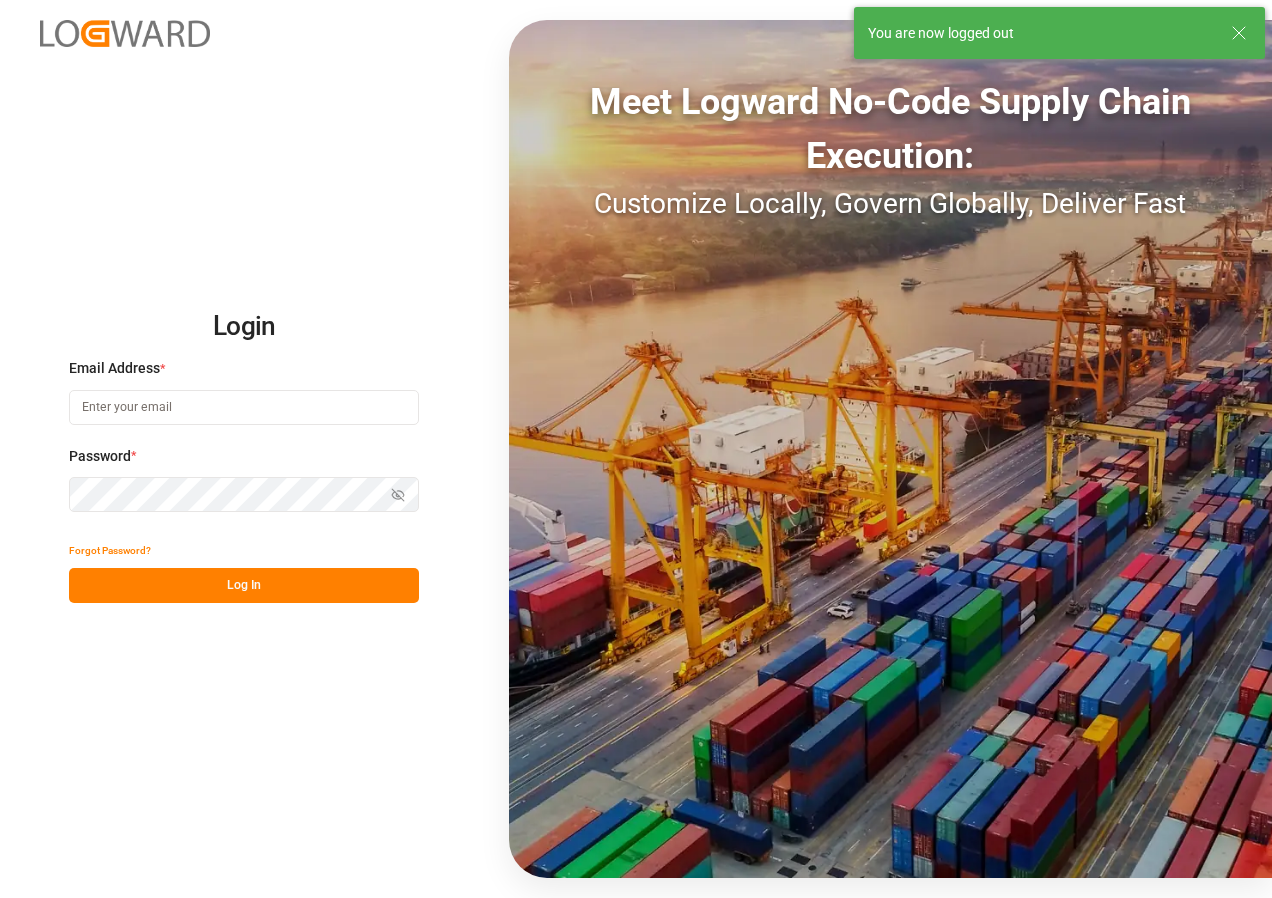 scroll, scrollTop: 0, scrollLeft: 0, axis: both 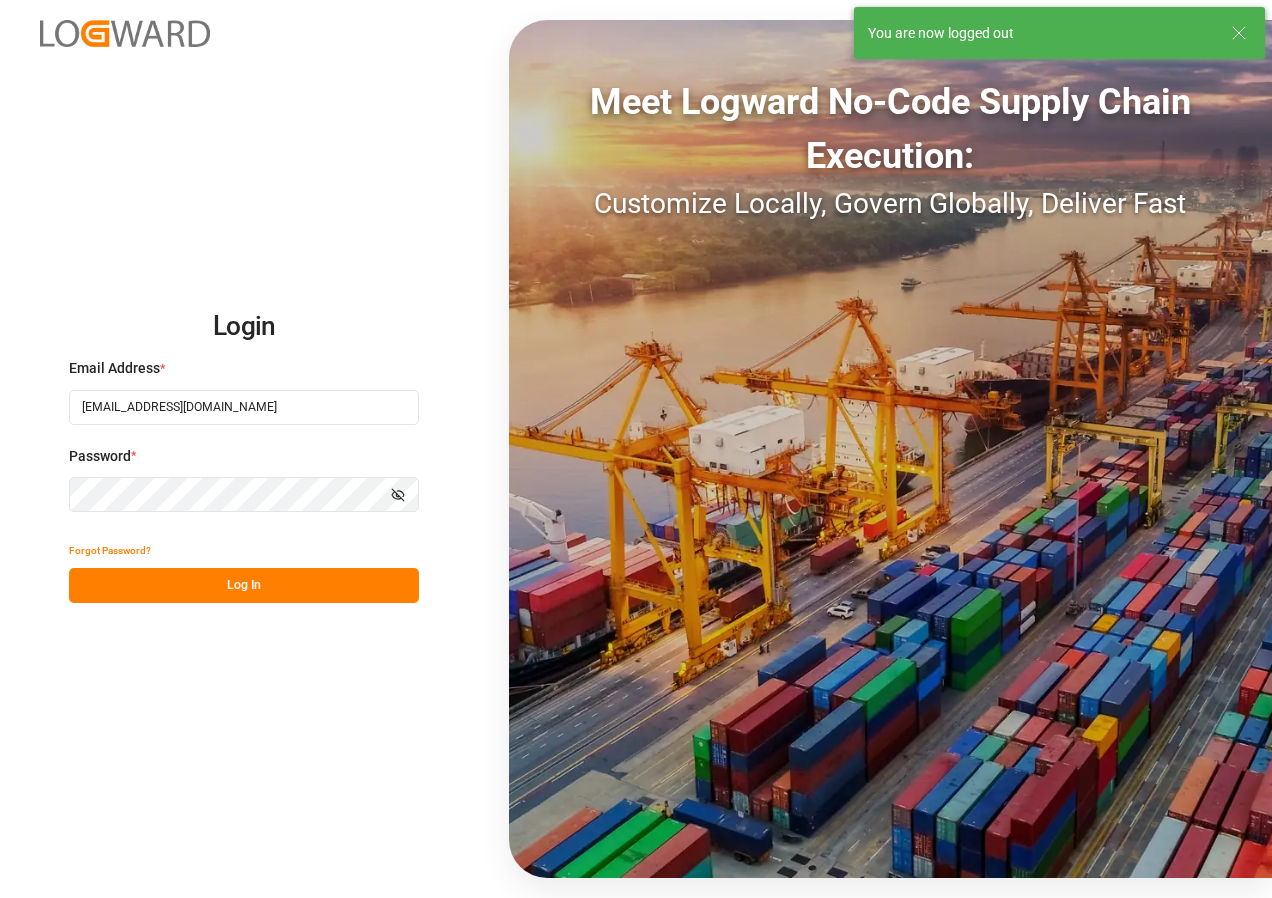 click on "Log In" at bounding box center [244, 585] 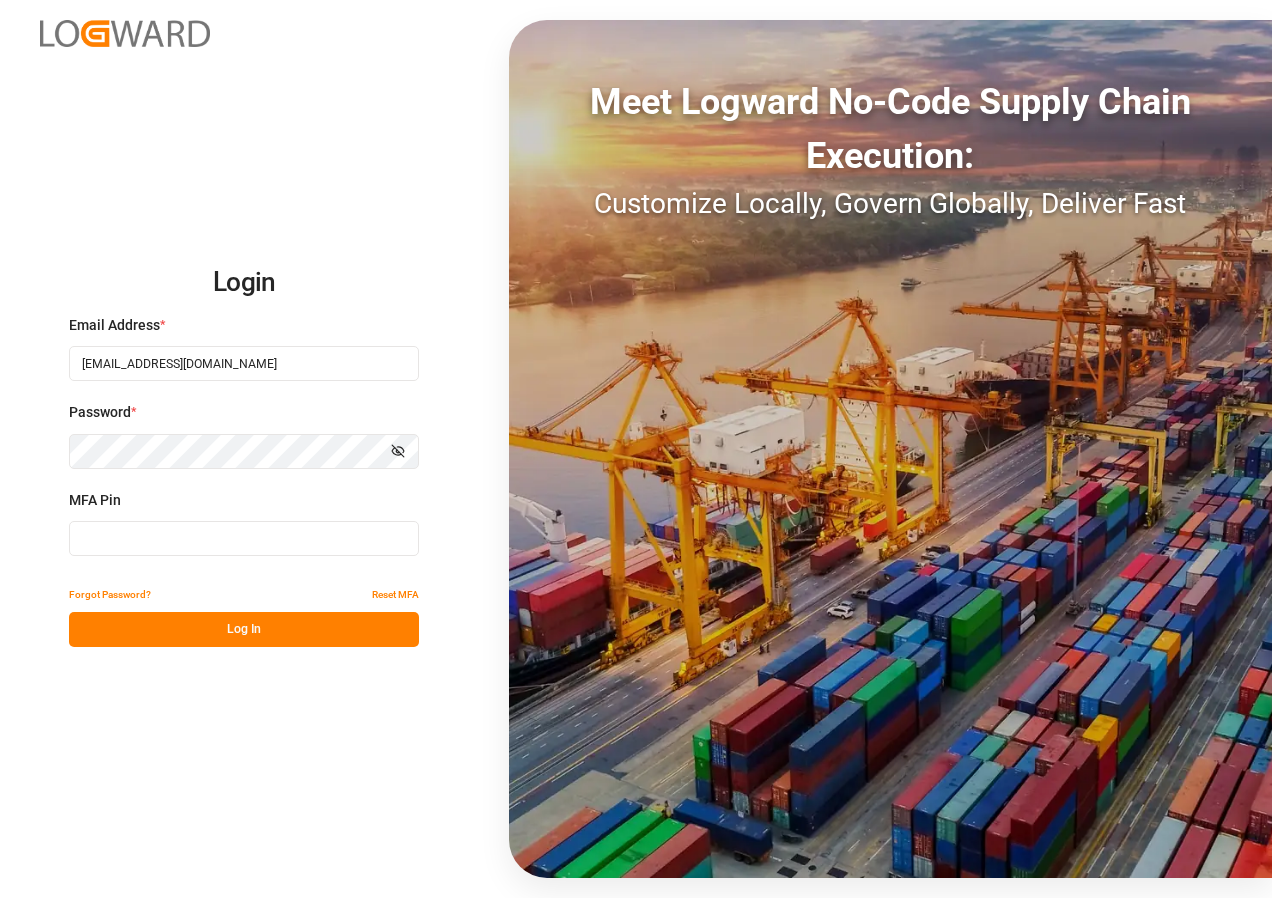 click at bounding box center (244, 538) 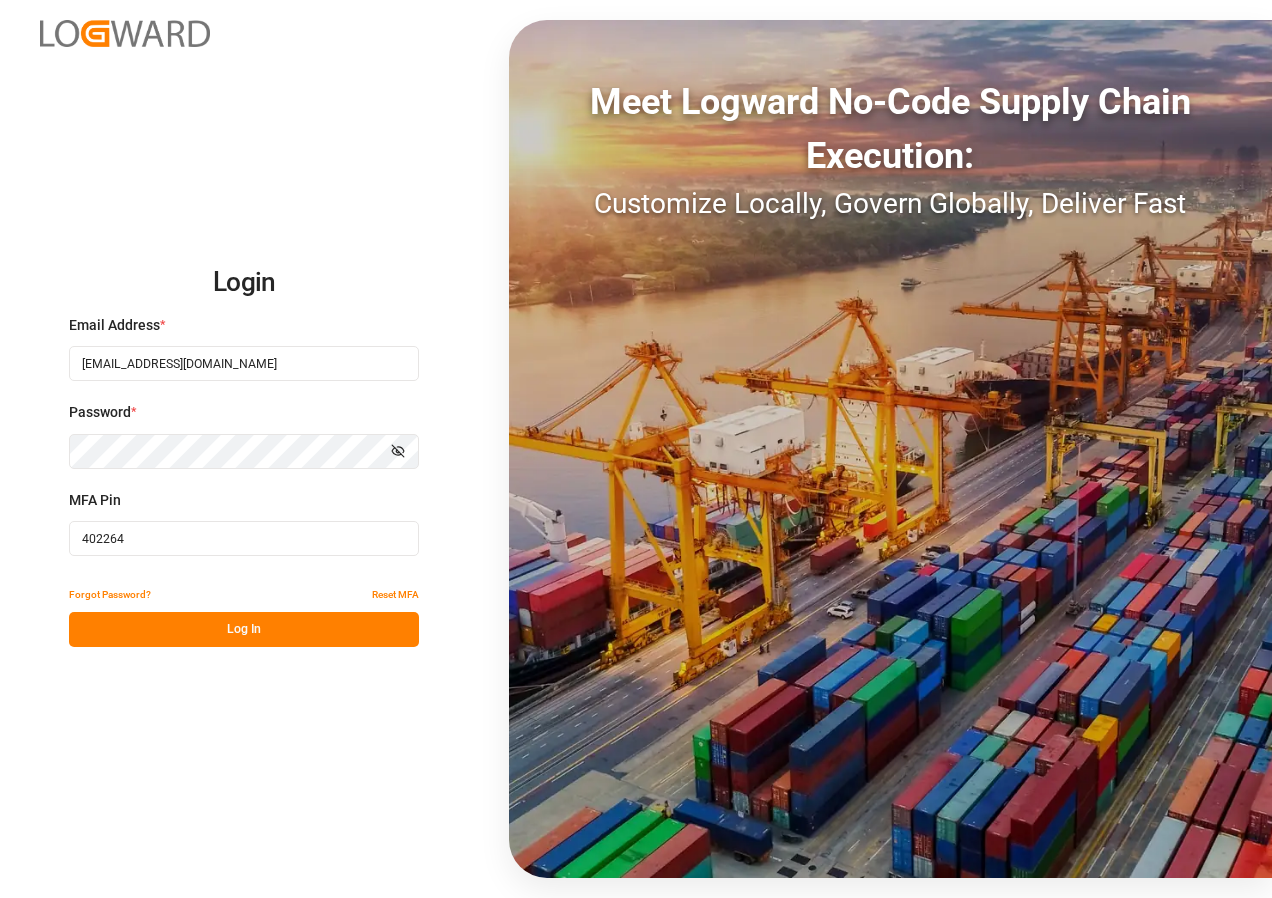 type on "402264" 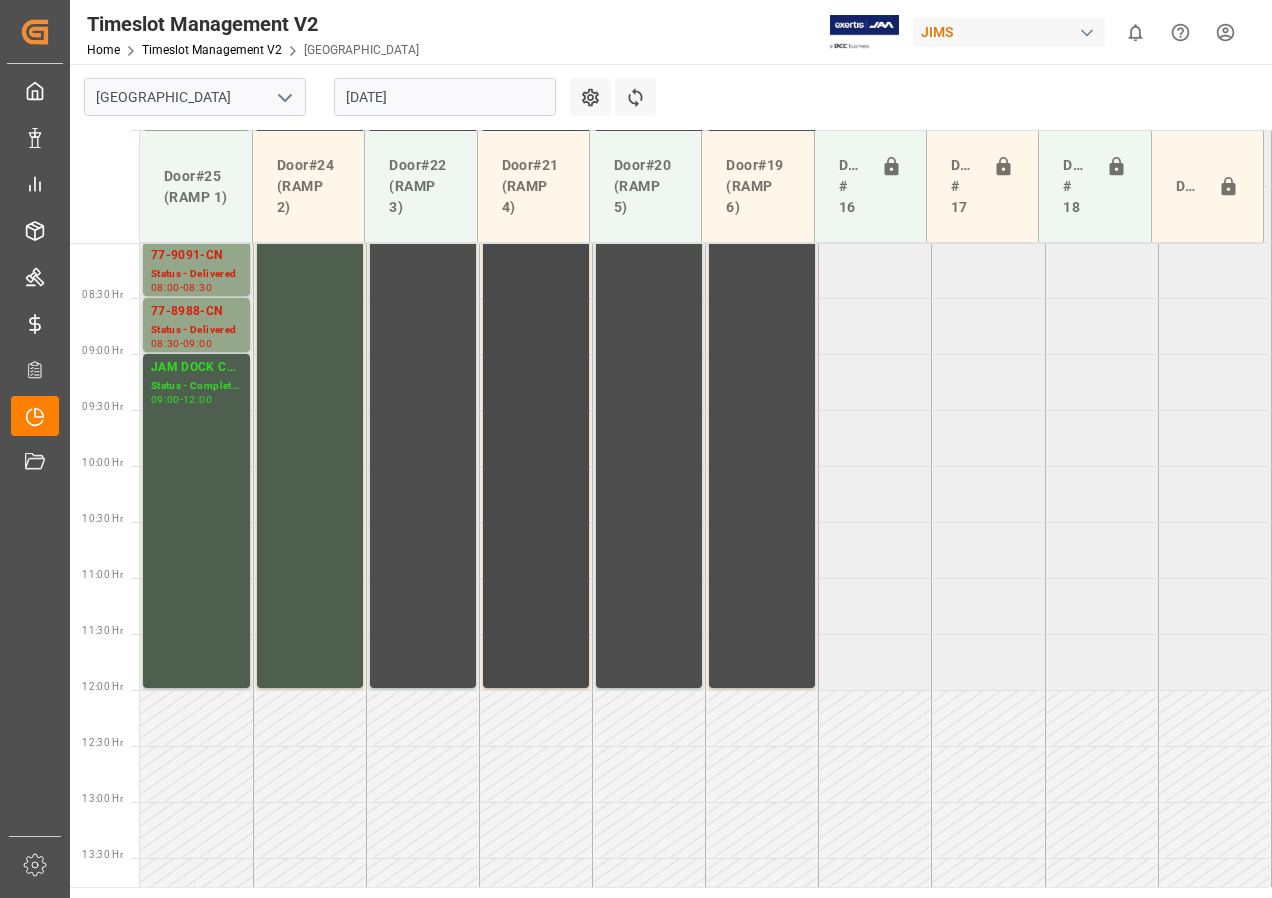 scroll, scrollTop: 637, scrollLeft: 0, axis: vertical 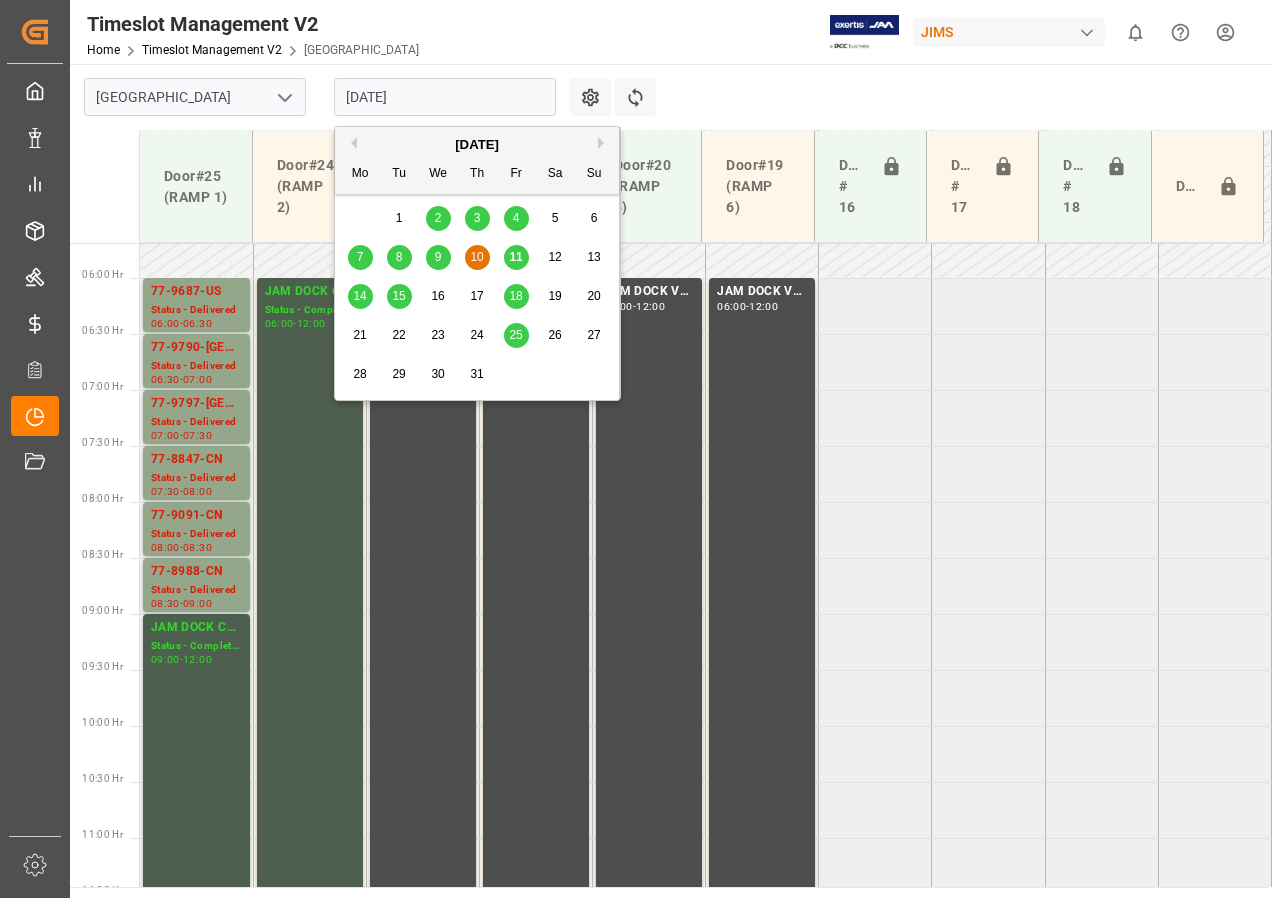 click on "[DATE]" at bounding box center [445, 97] 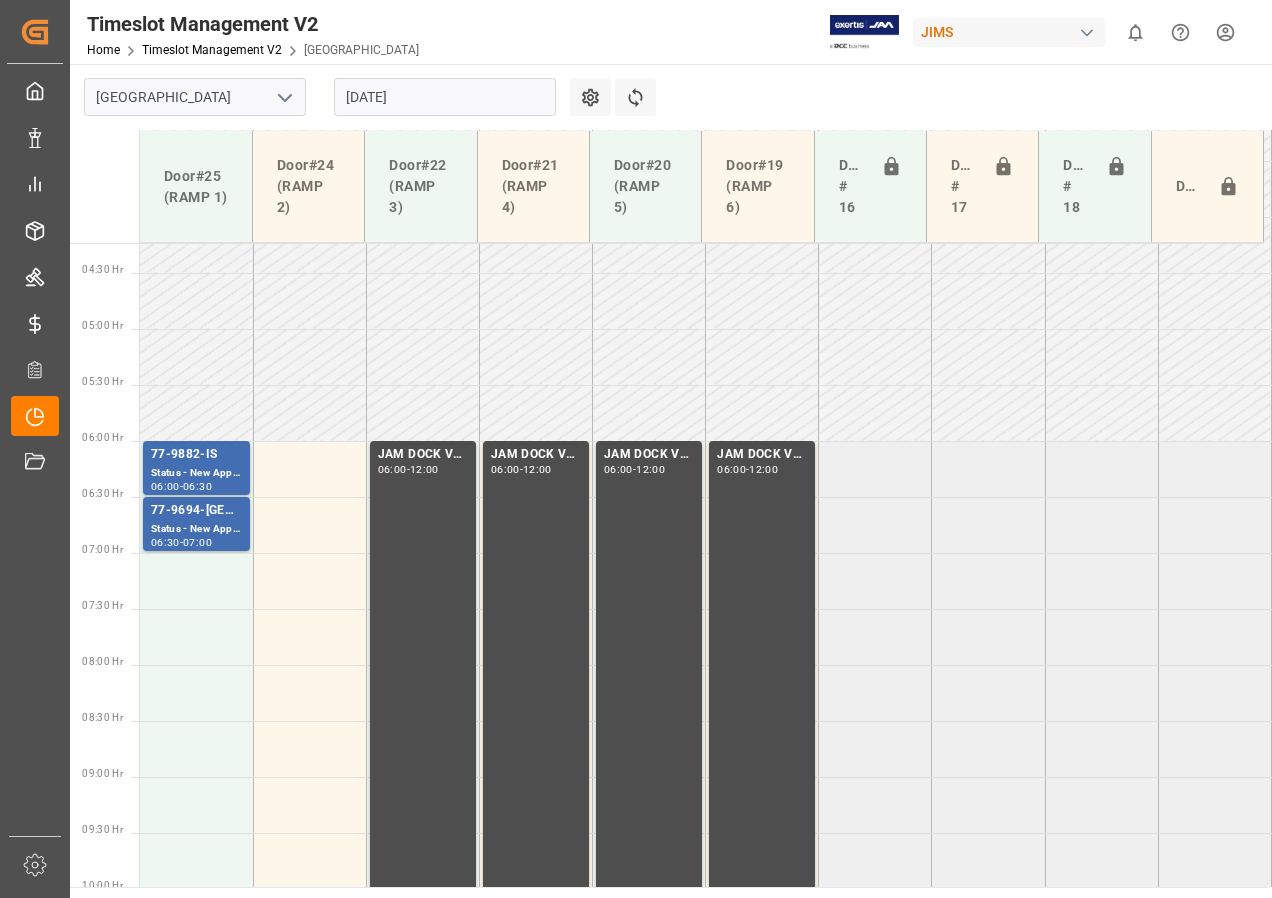 scroll, scrollTop: 402, scrollLeft: 0, axis: vertical 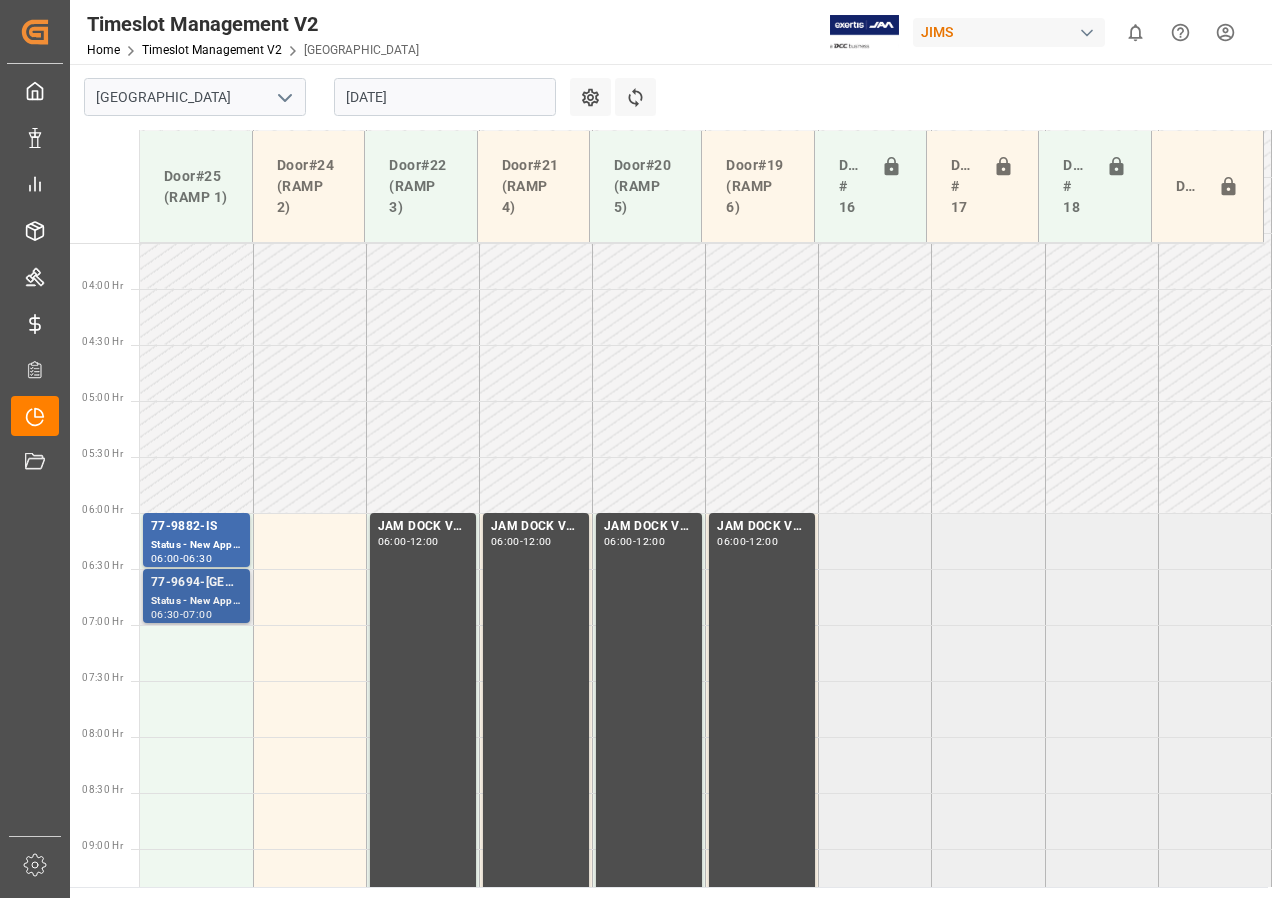 click on "Status - New Appointment" at bounding box center (196, 601) 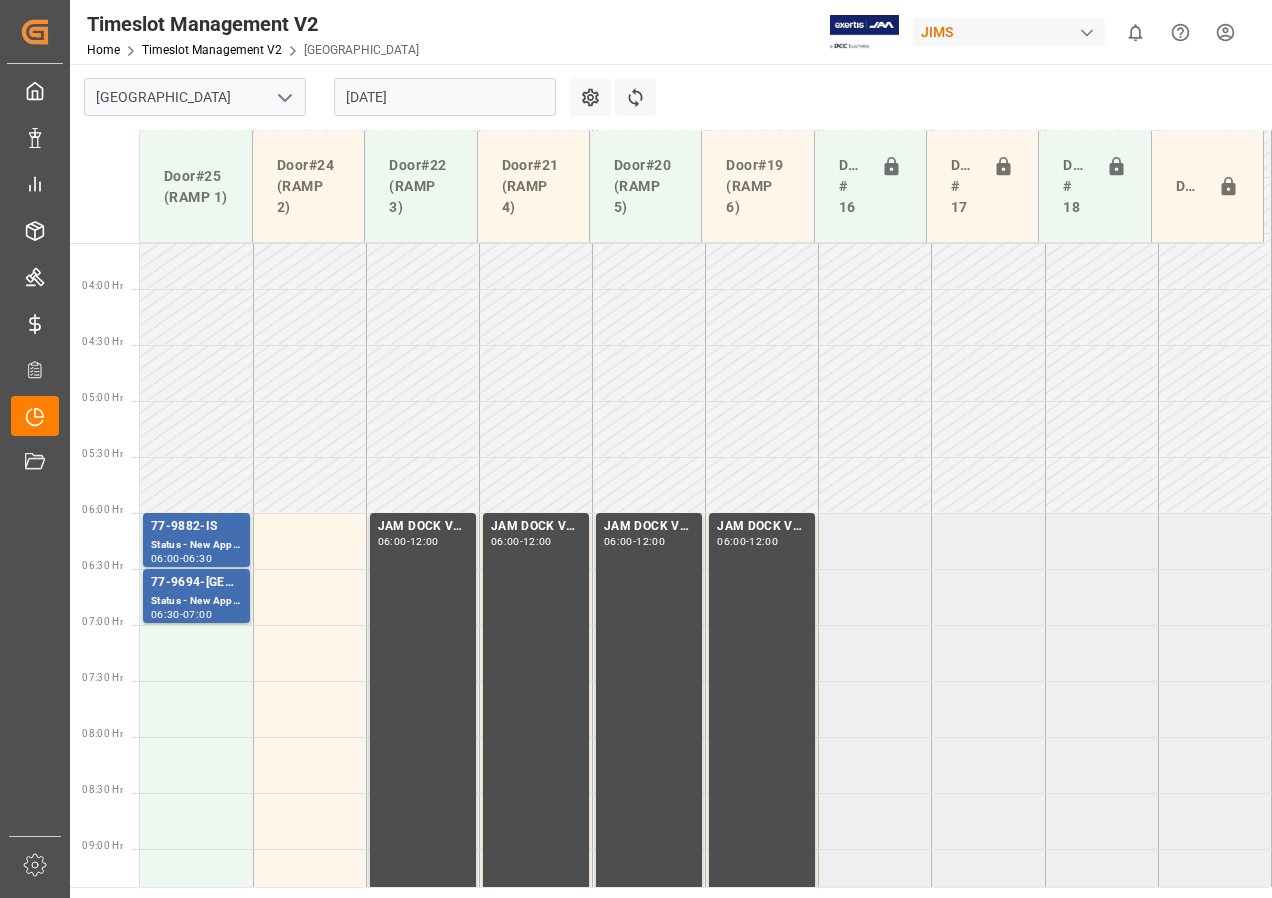 click on "77-9882-IS" at bounding box center (196, 527) 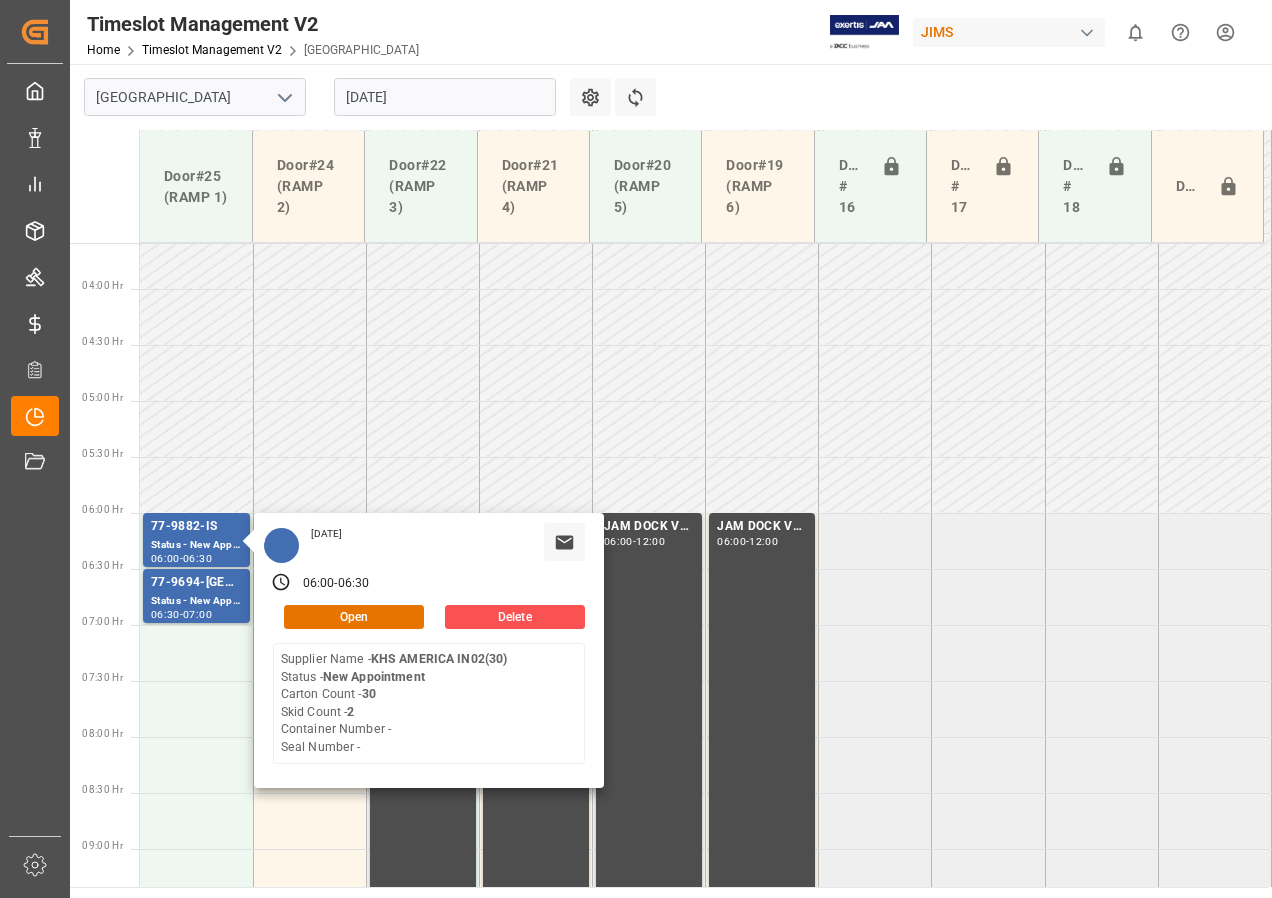 click on "[DATE]" at bounding box center [445, 97] 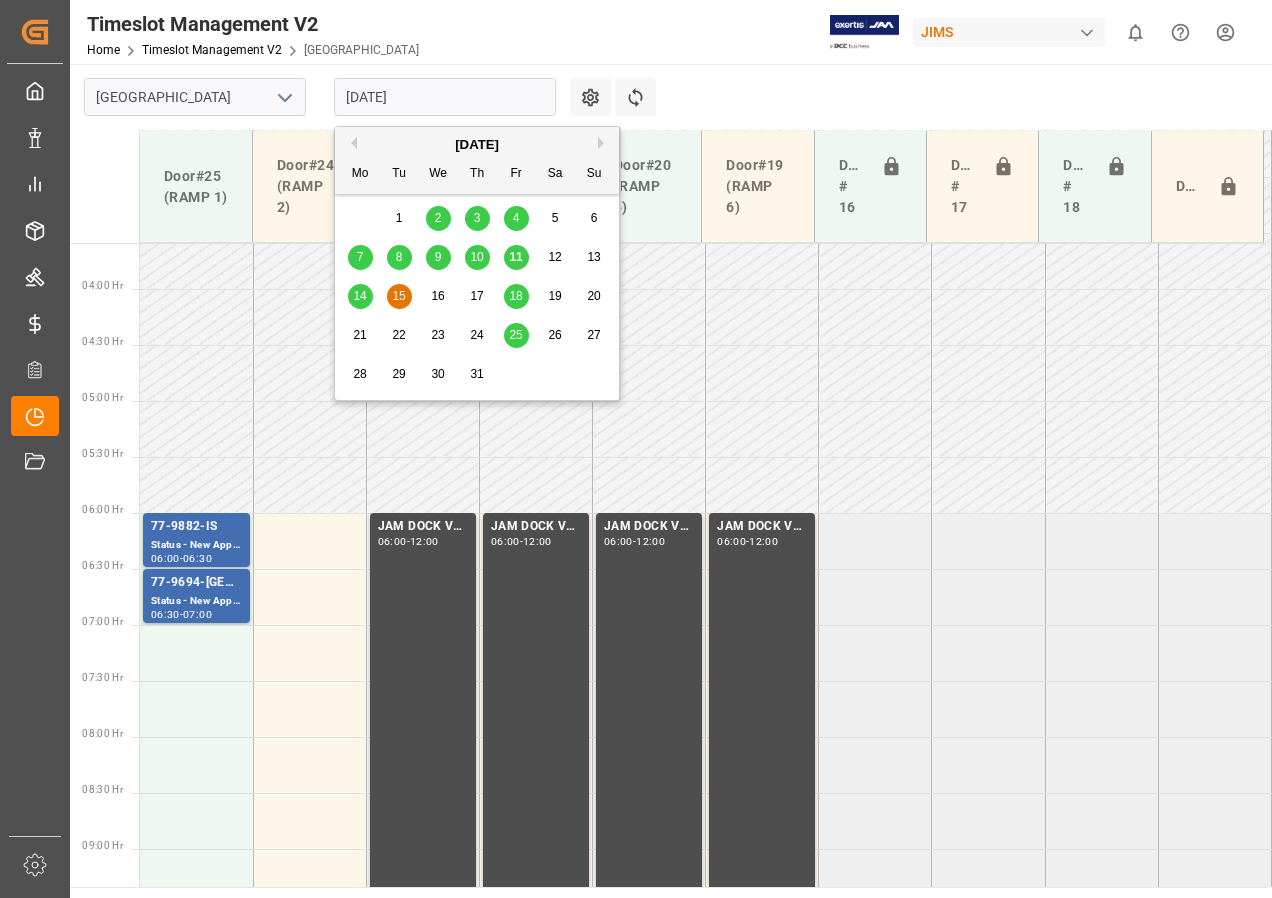click on "16" at bounding box center (437, 296) 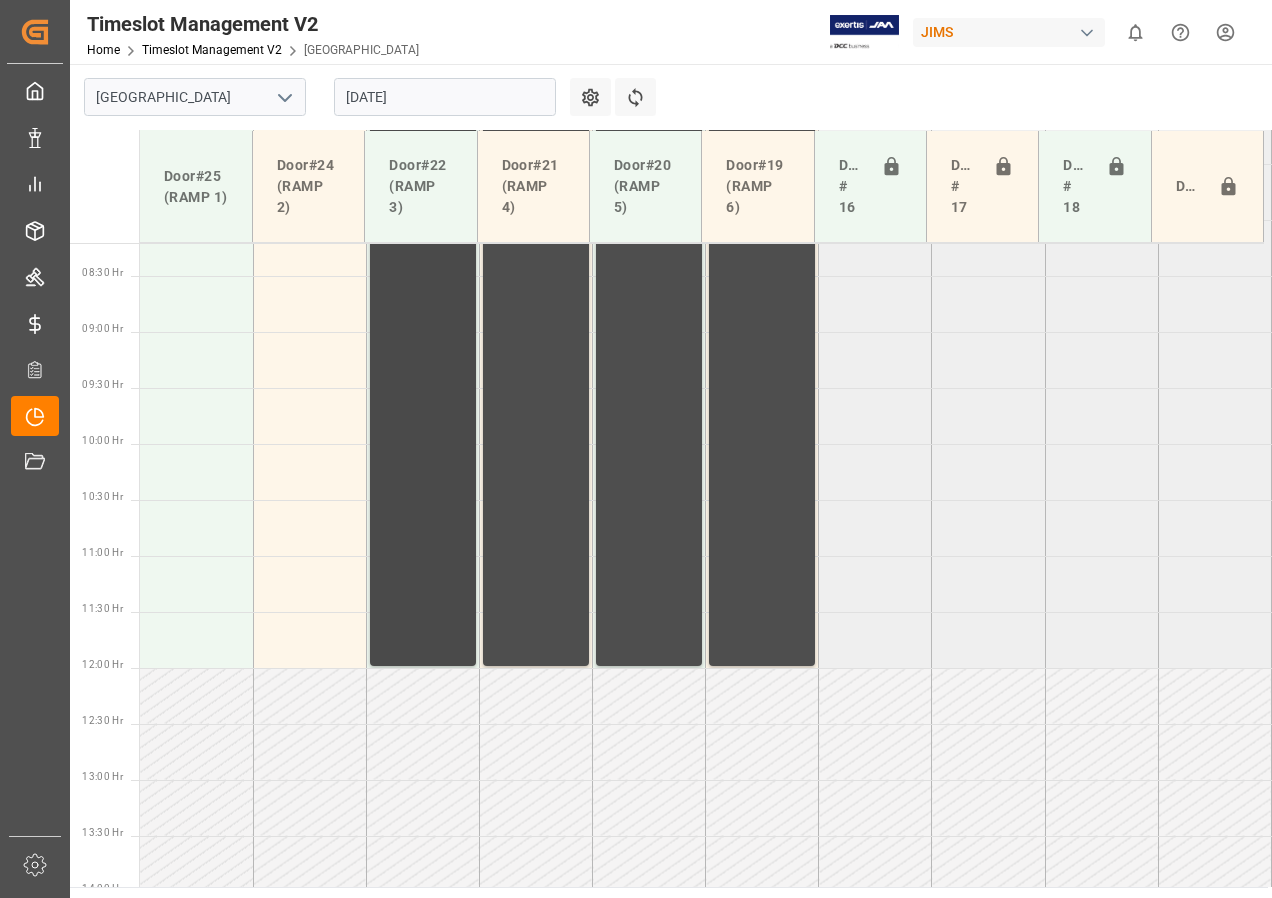 scroll, scrollTop: 737, scrollLeft: 0, axis: vertical 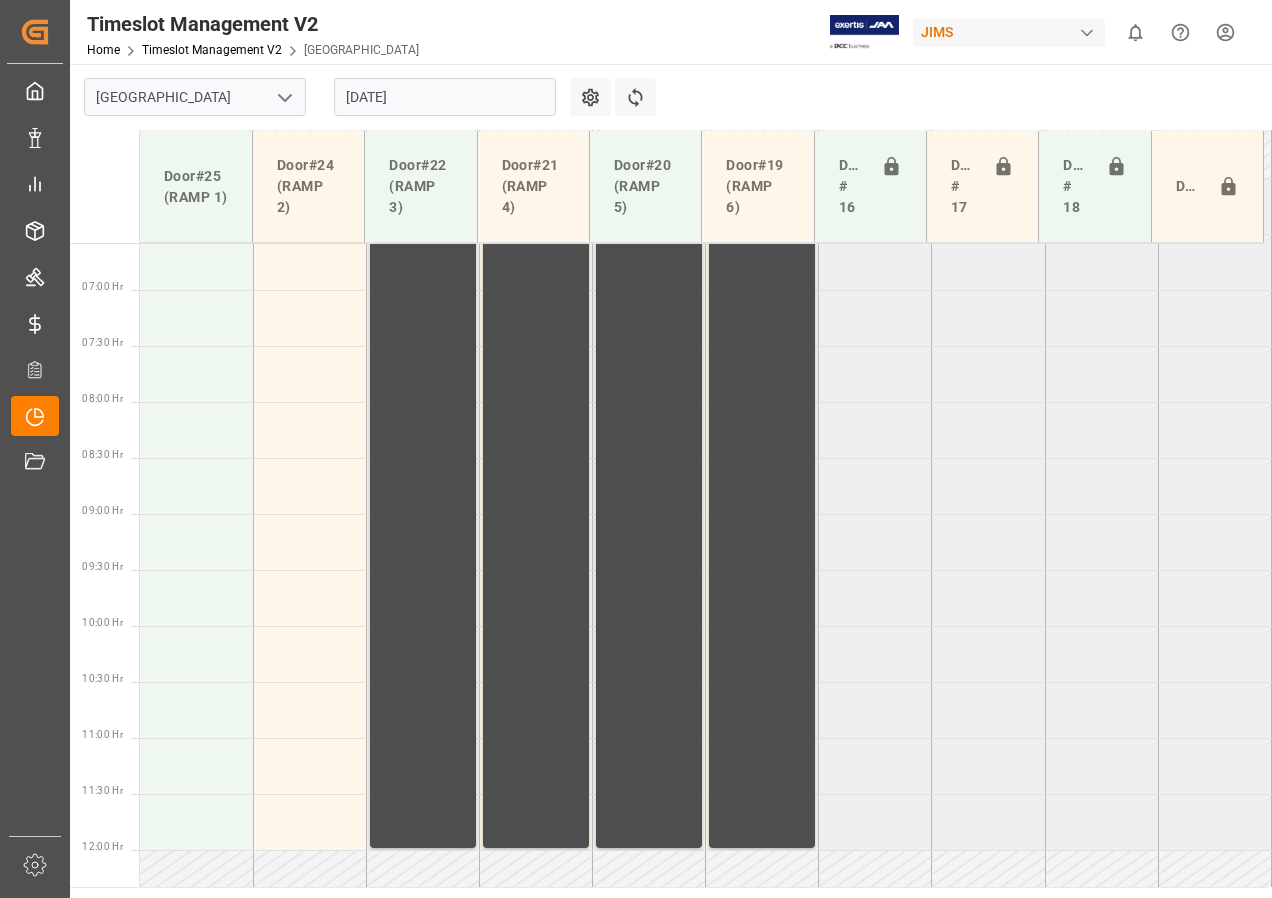 click on "[DATE]" at bounding box center [445, 97] 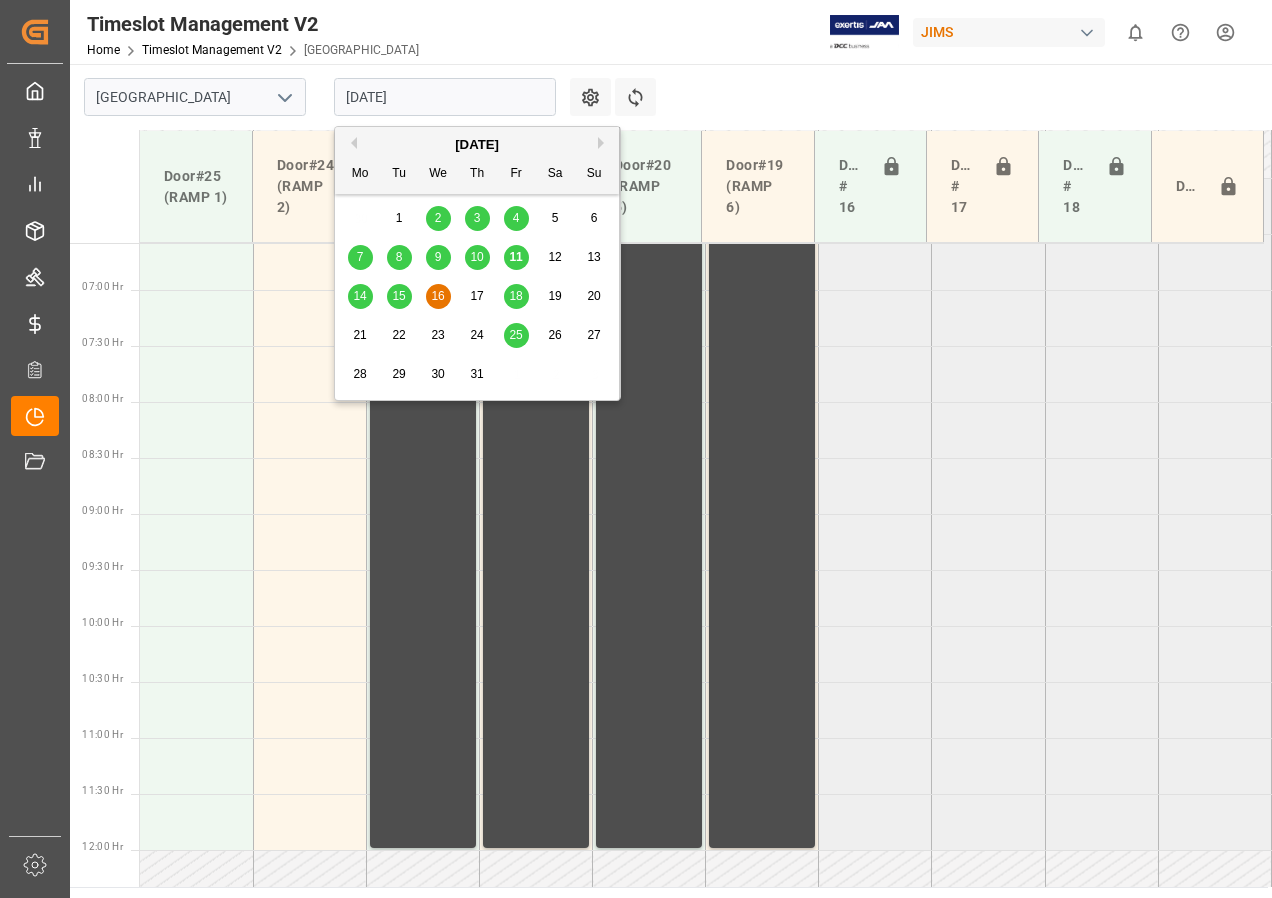 click on "17" at bounding box center (476, 296) 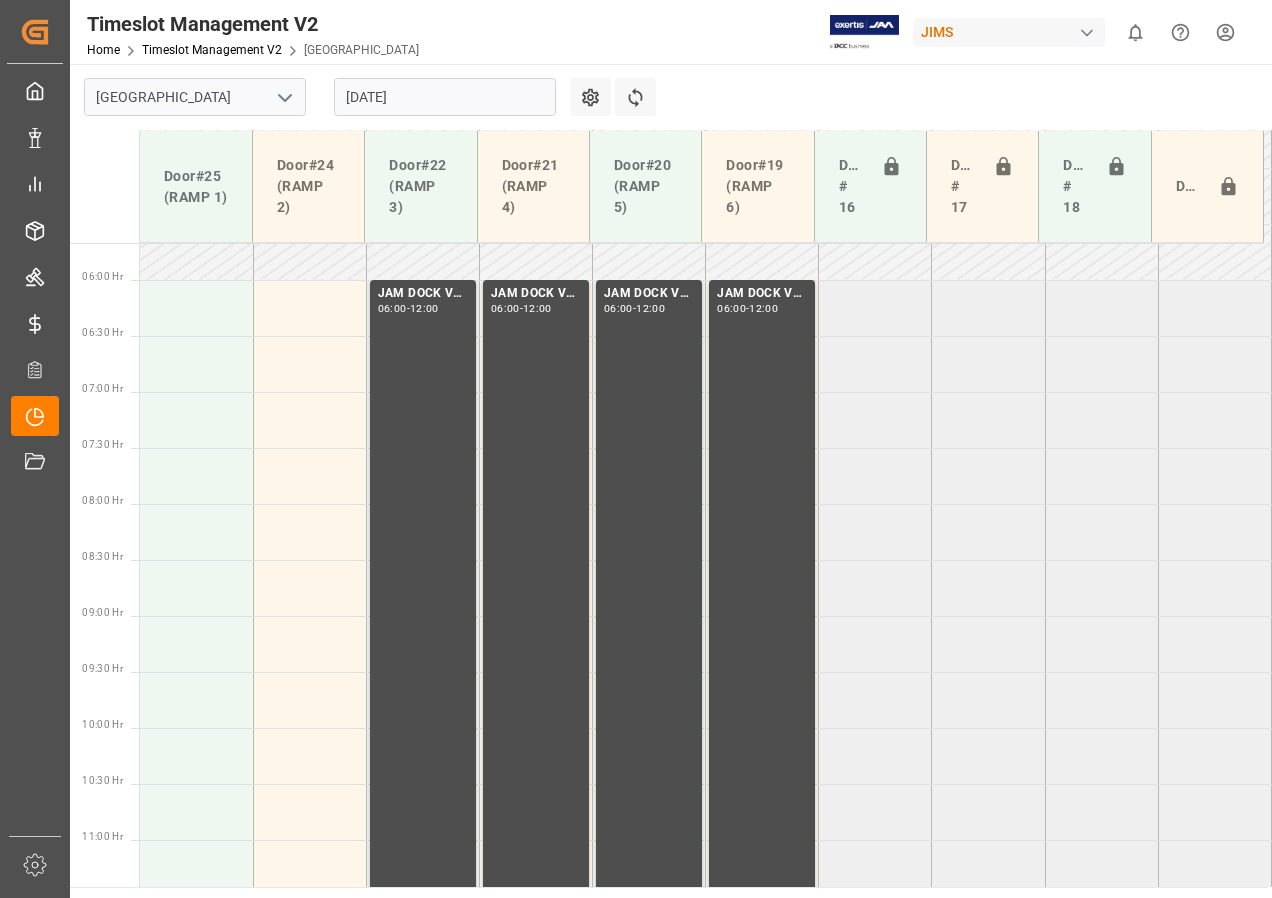 scroll, scrollTop: 637, scrollLeft: 0, axis: vertical 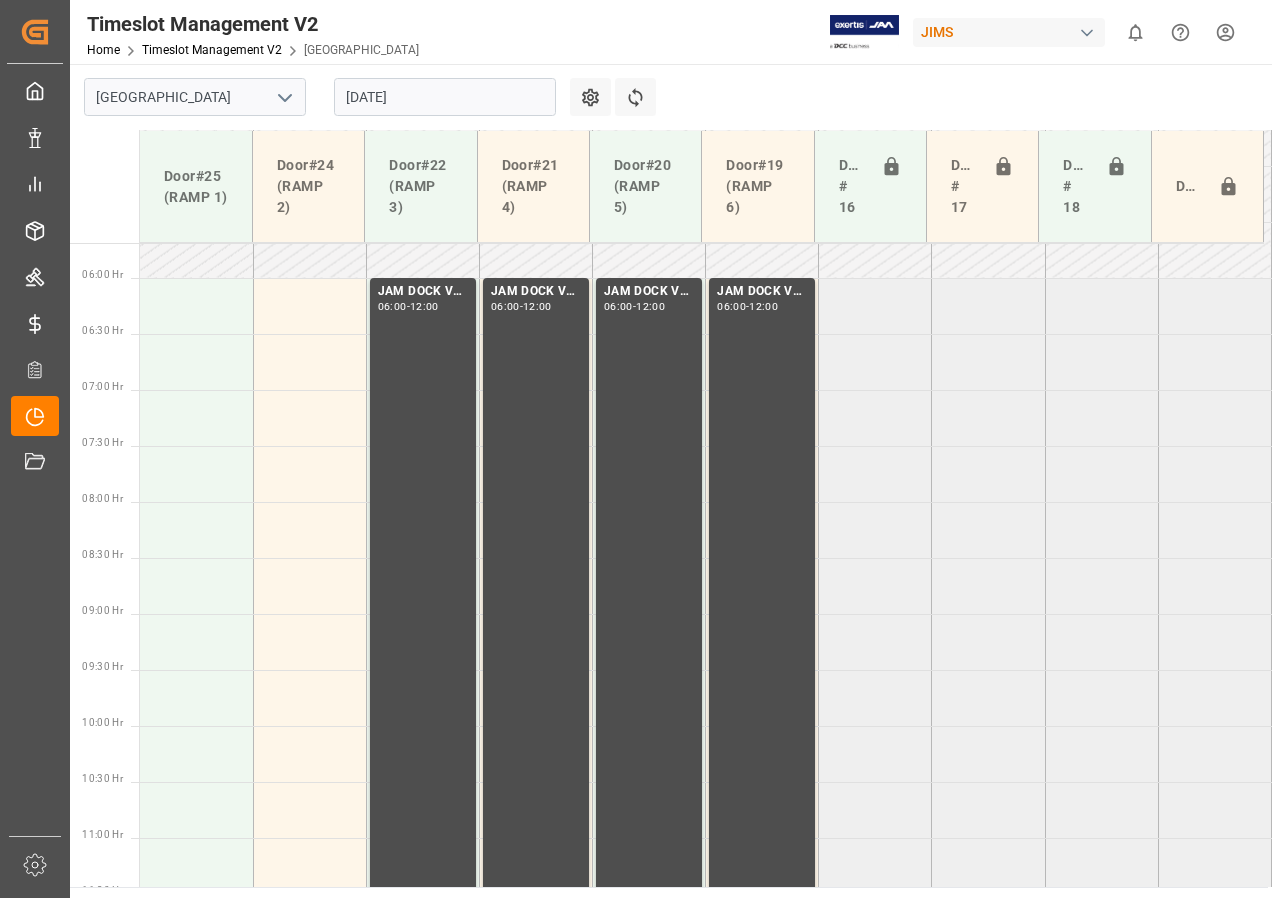 click on "[DATE]" at bounding box center (445, 97) 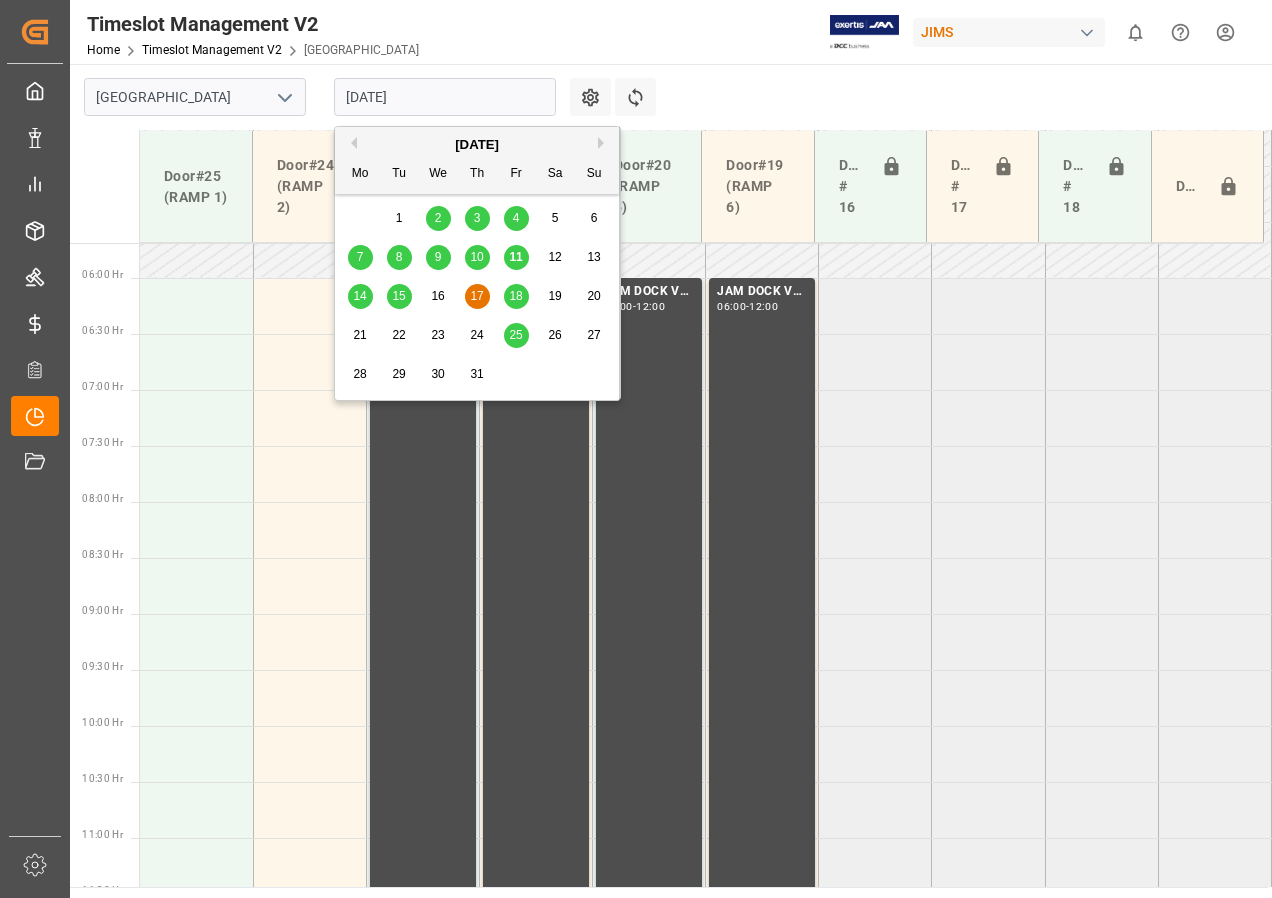 click on "15" at bounding box center [398, 296] 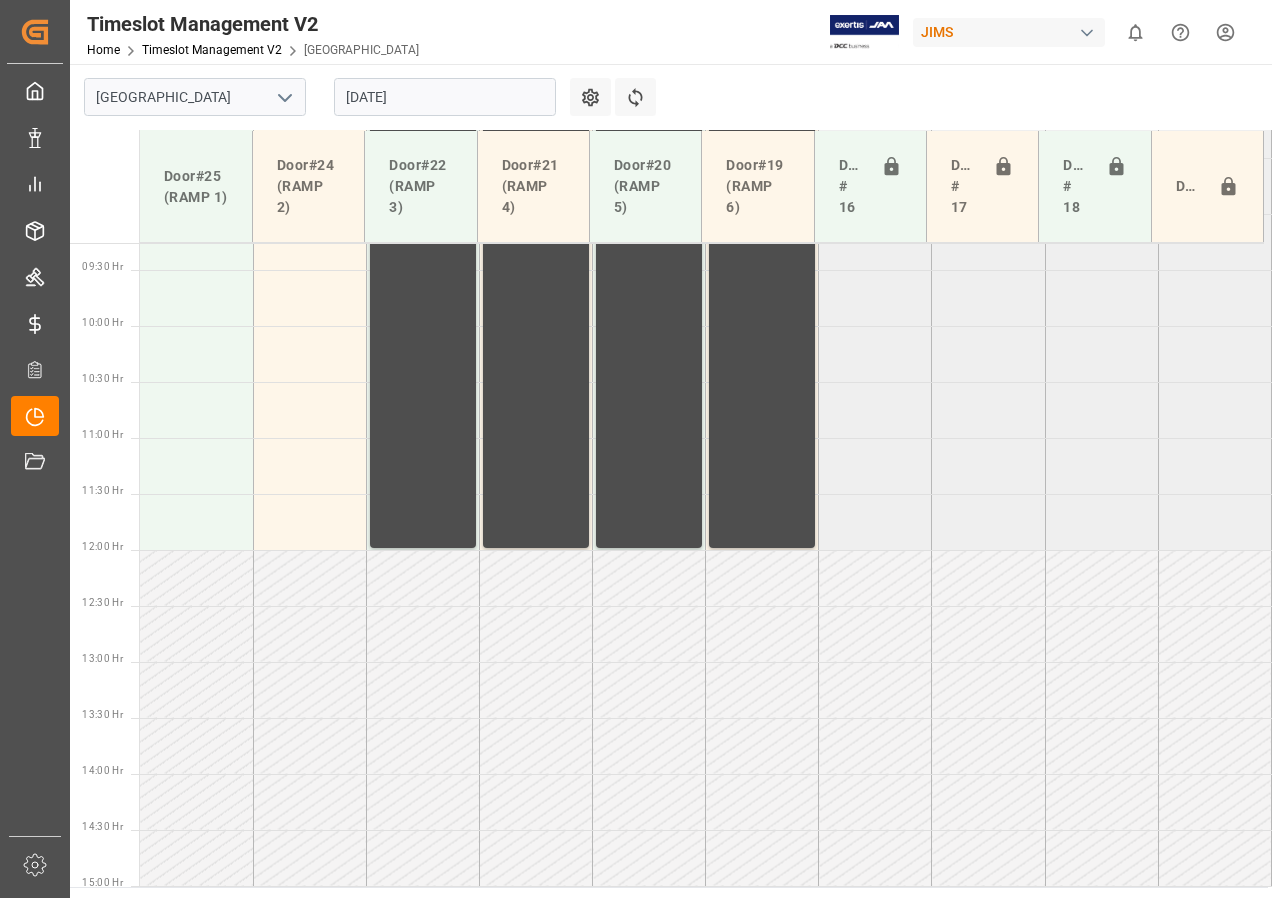 scroll, scrollTop: 637, scrollLeft: 0, axis: vertical 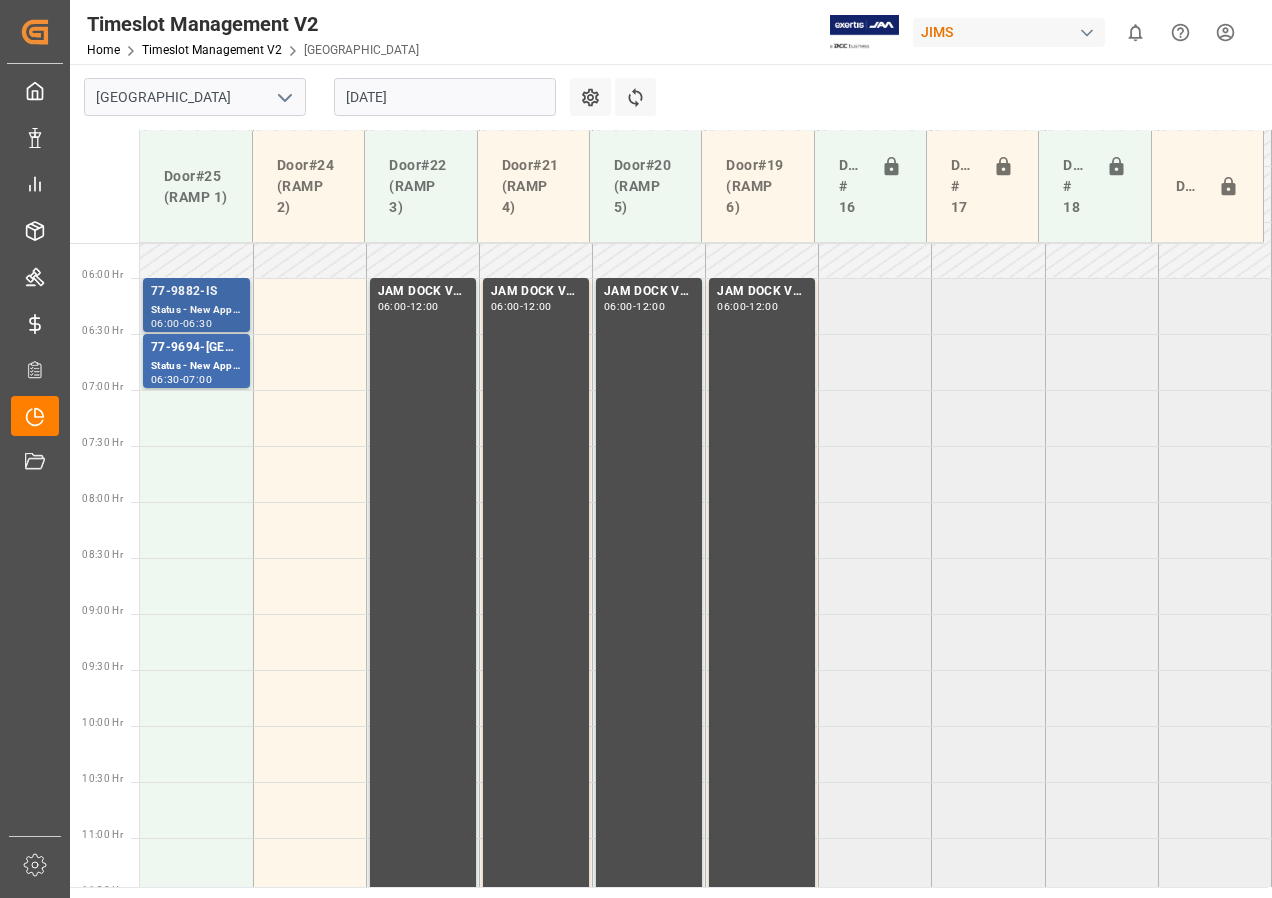 click on "Status - New Appointment" at bounding box center [196, 310] 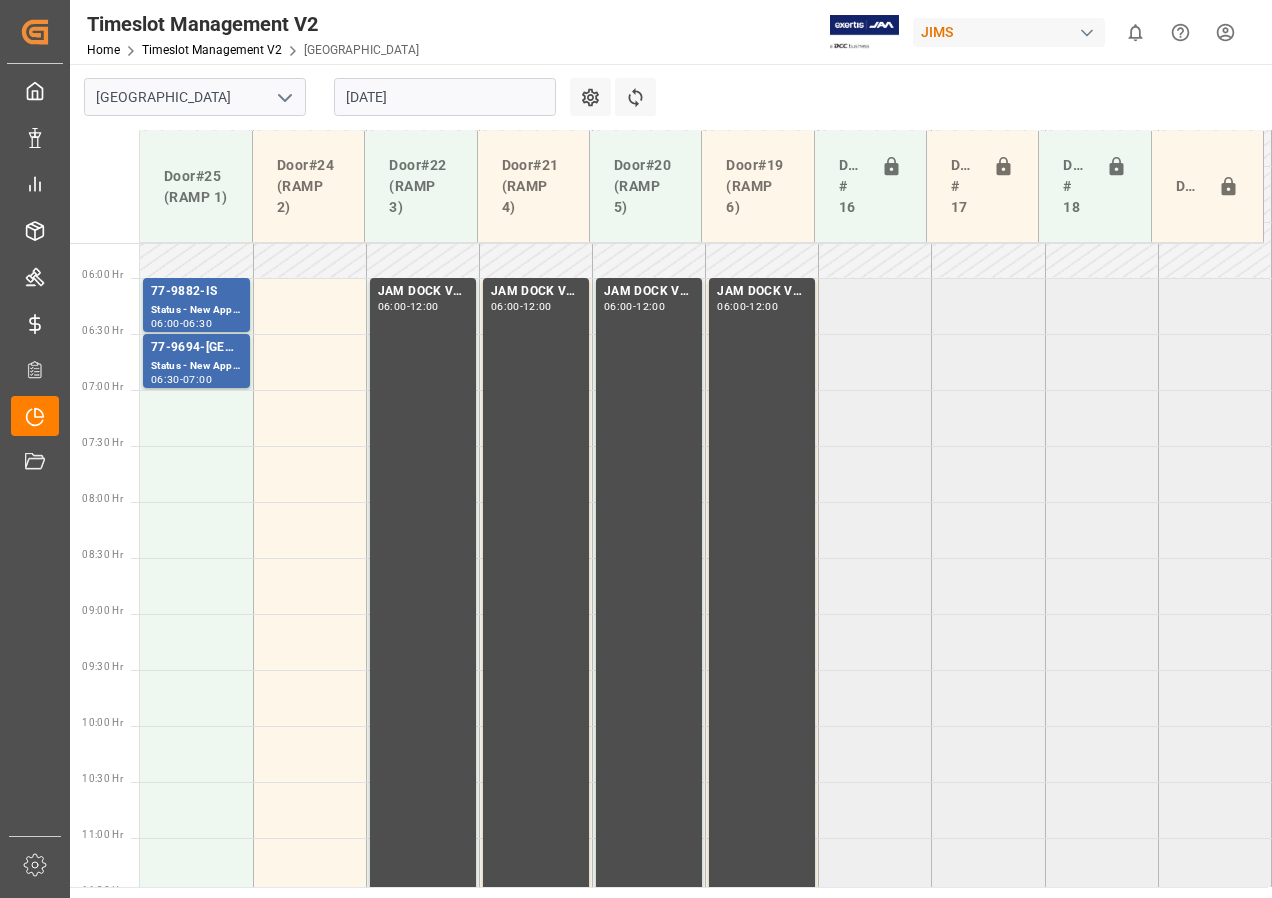 click on "07:00" at bounding box center [197, 379] 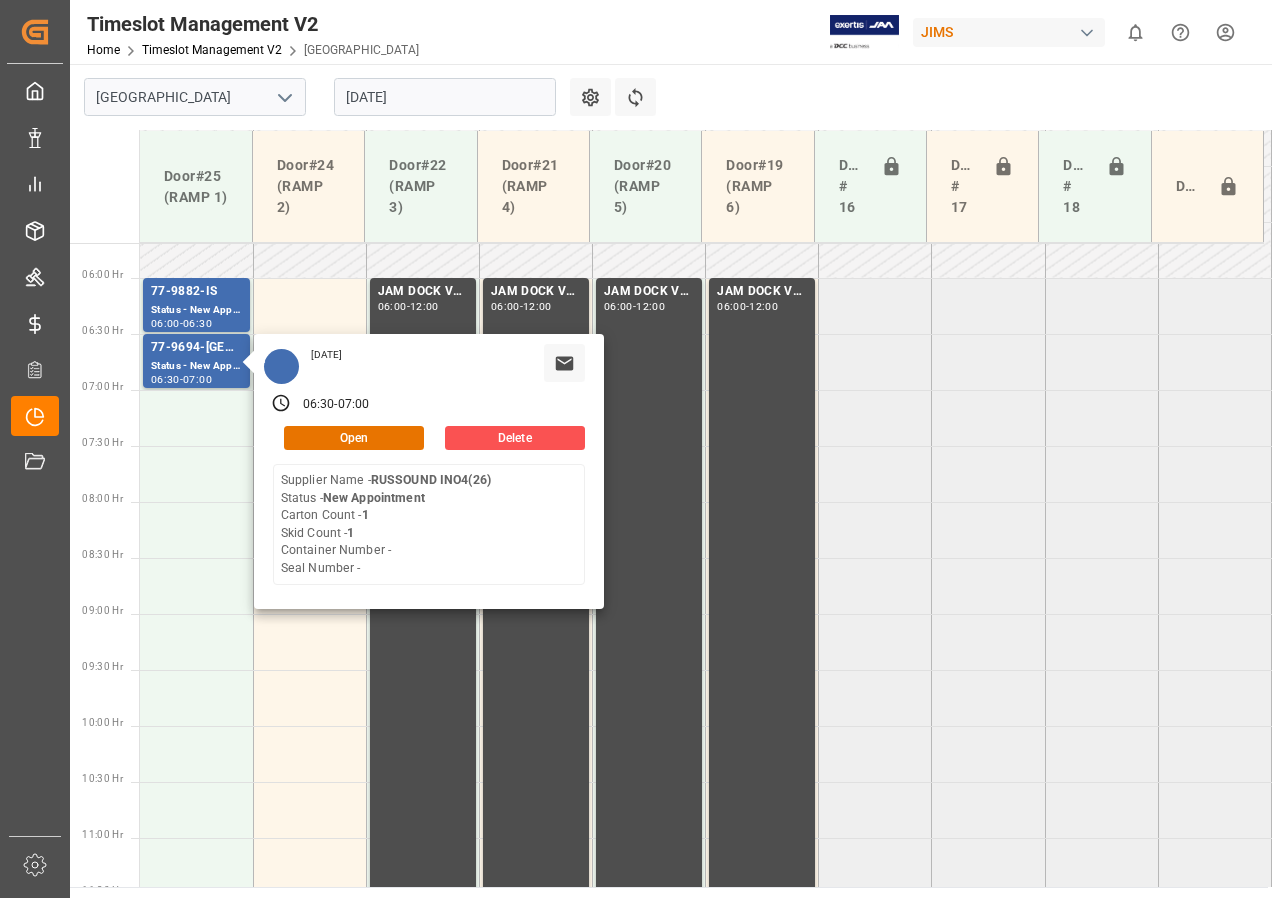 click on "[DATE]" at bounding box center [445, 97] 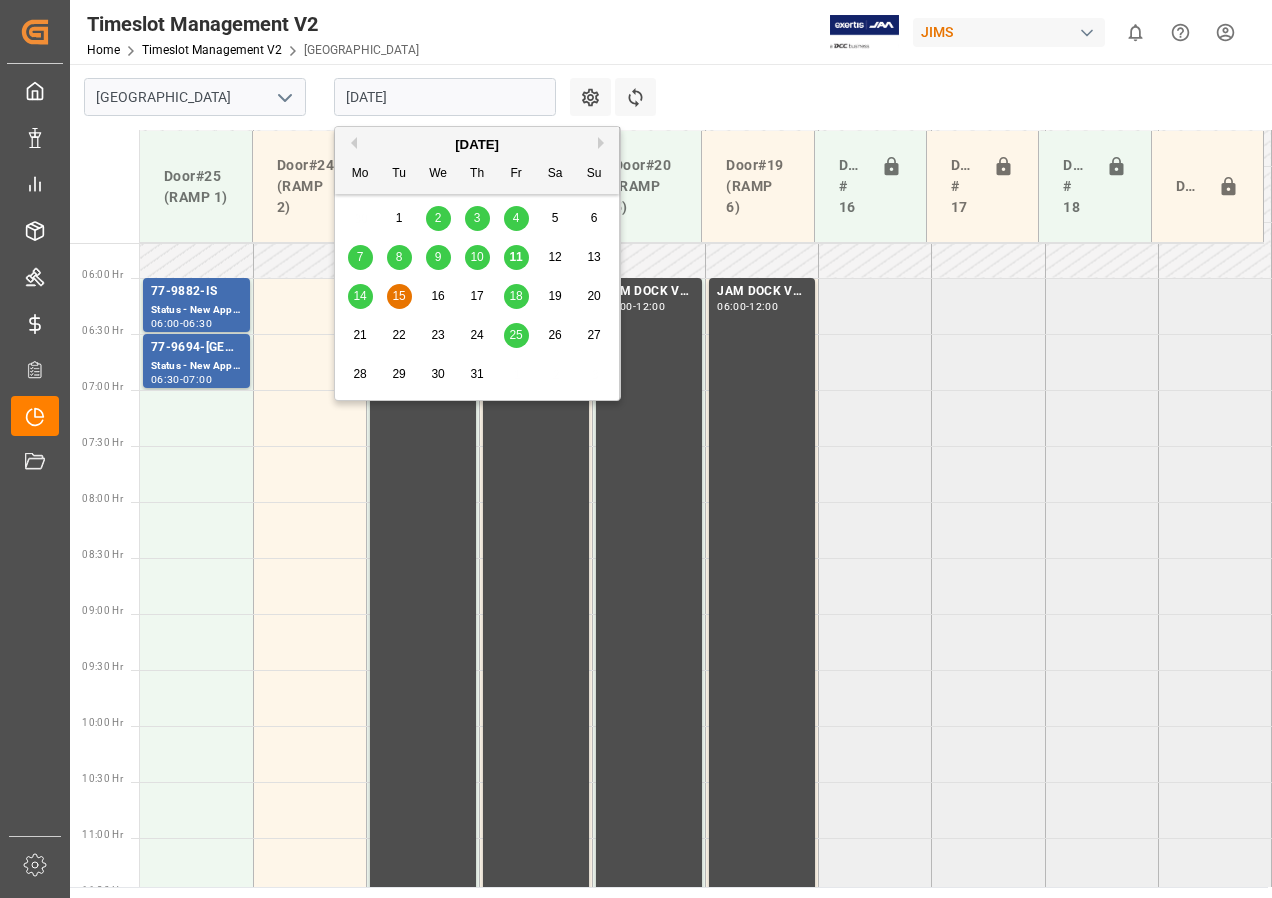 click on "14" at bounding box center [359, 296] 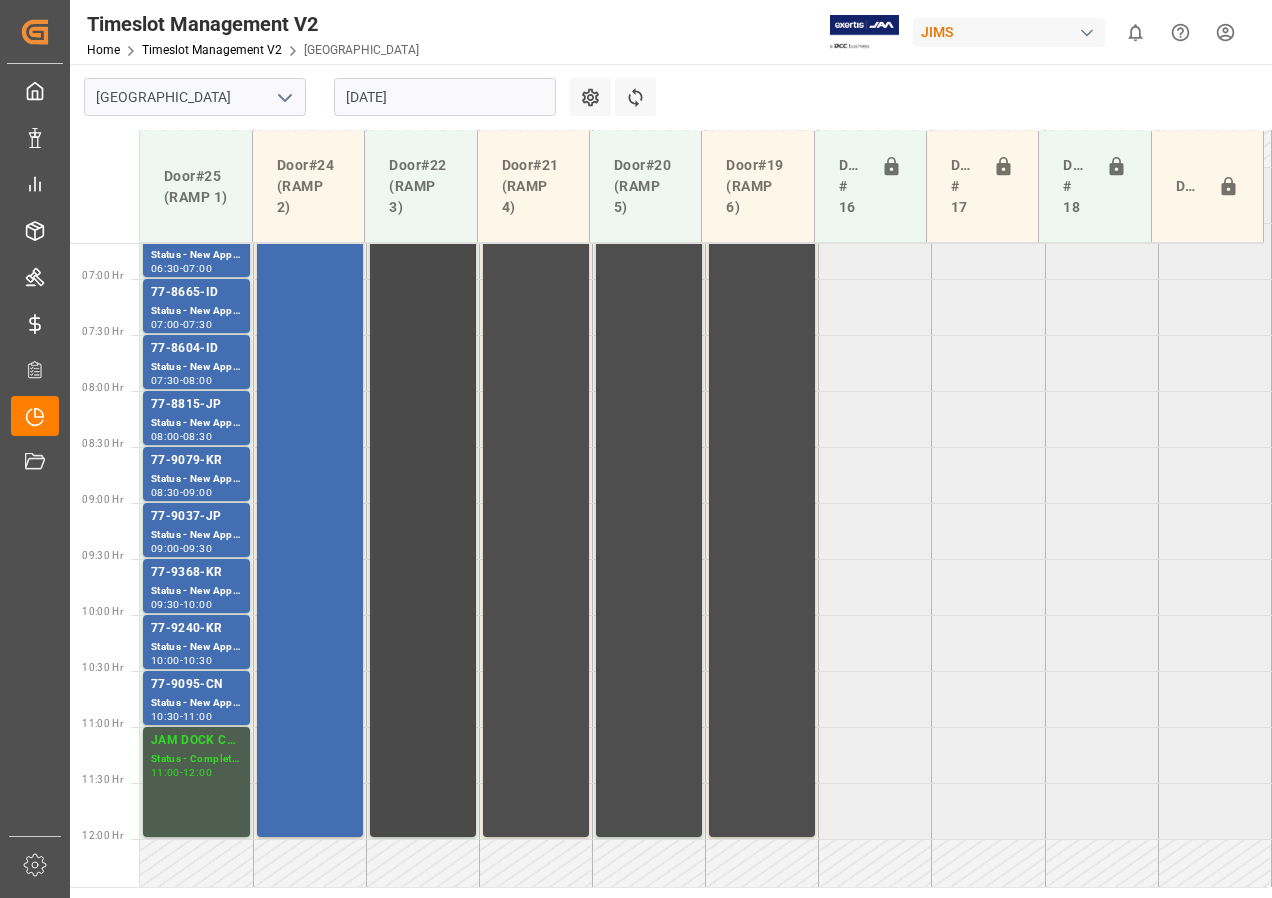 scroll, scrollTop: 737, scrollLeft: 0, axis: vertical 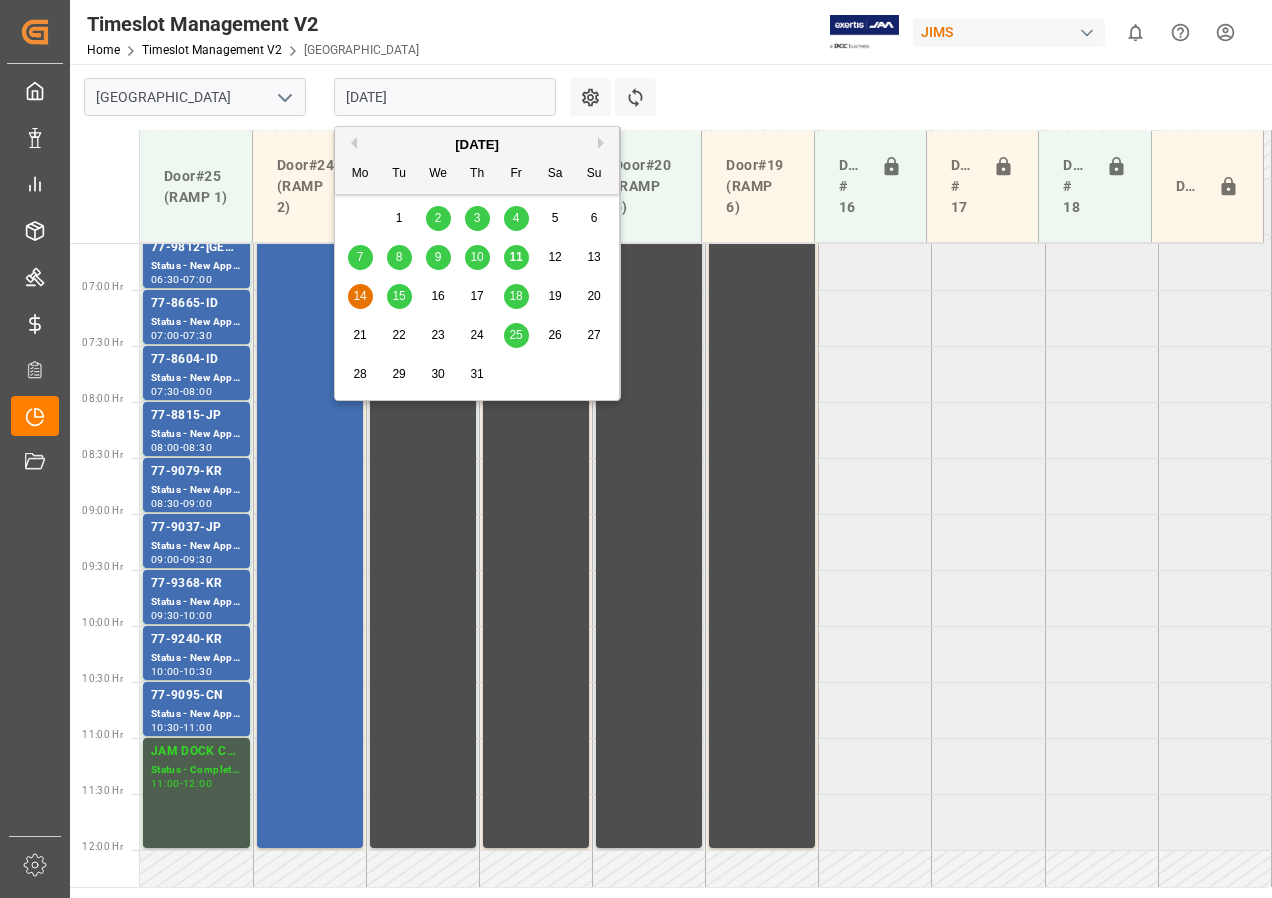 click on "[DATE]" at bounding box center [445, 97] 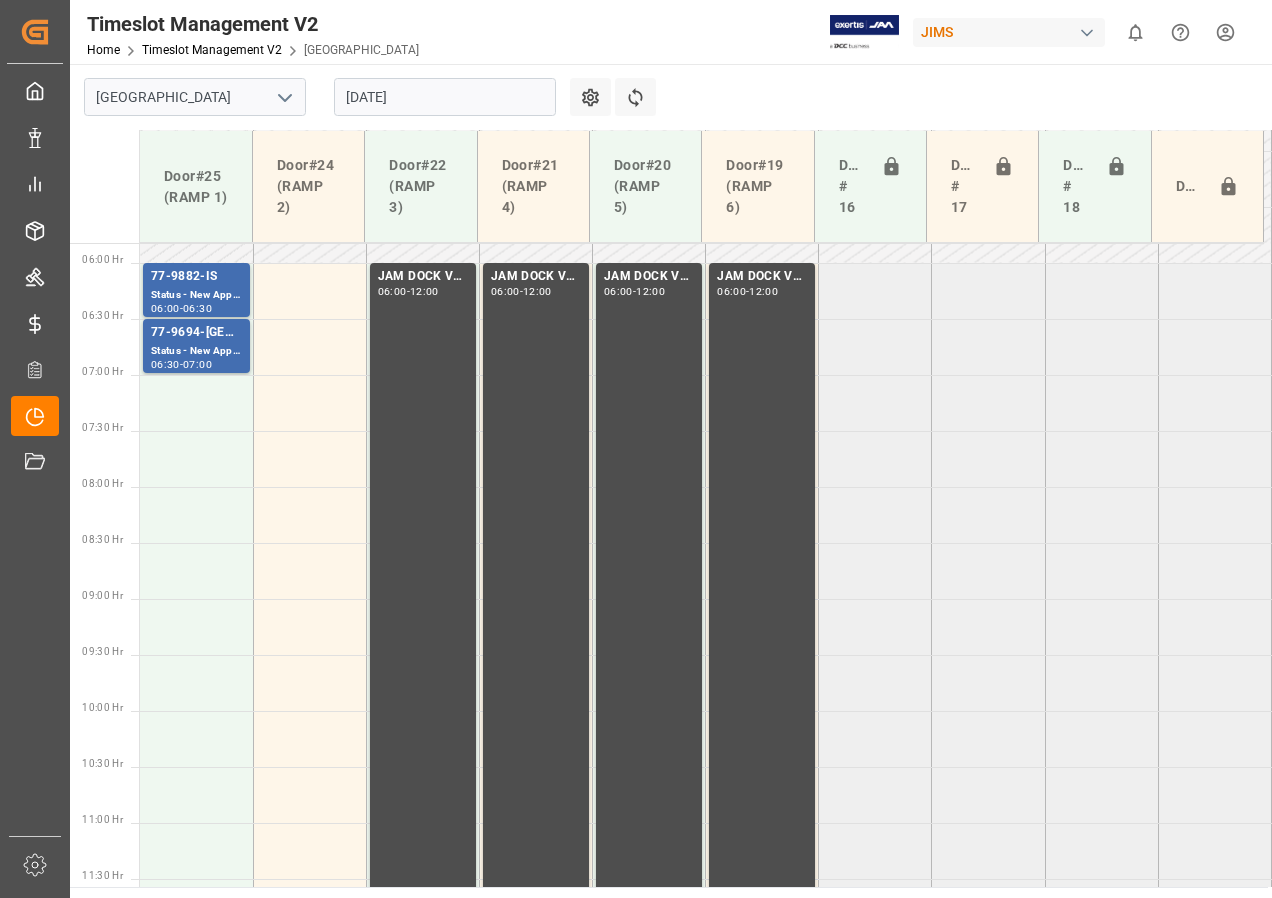 scroll, scrollTop: 537, scrollLeft: 0, axis: vertical 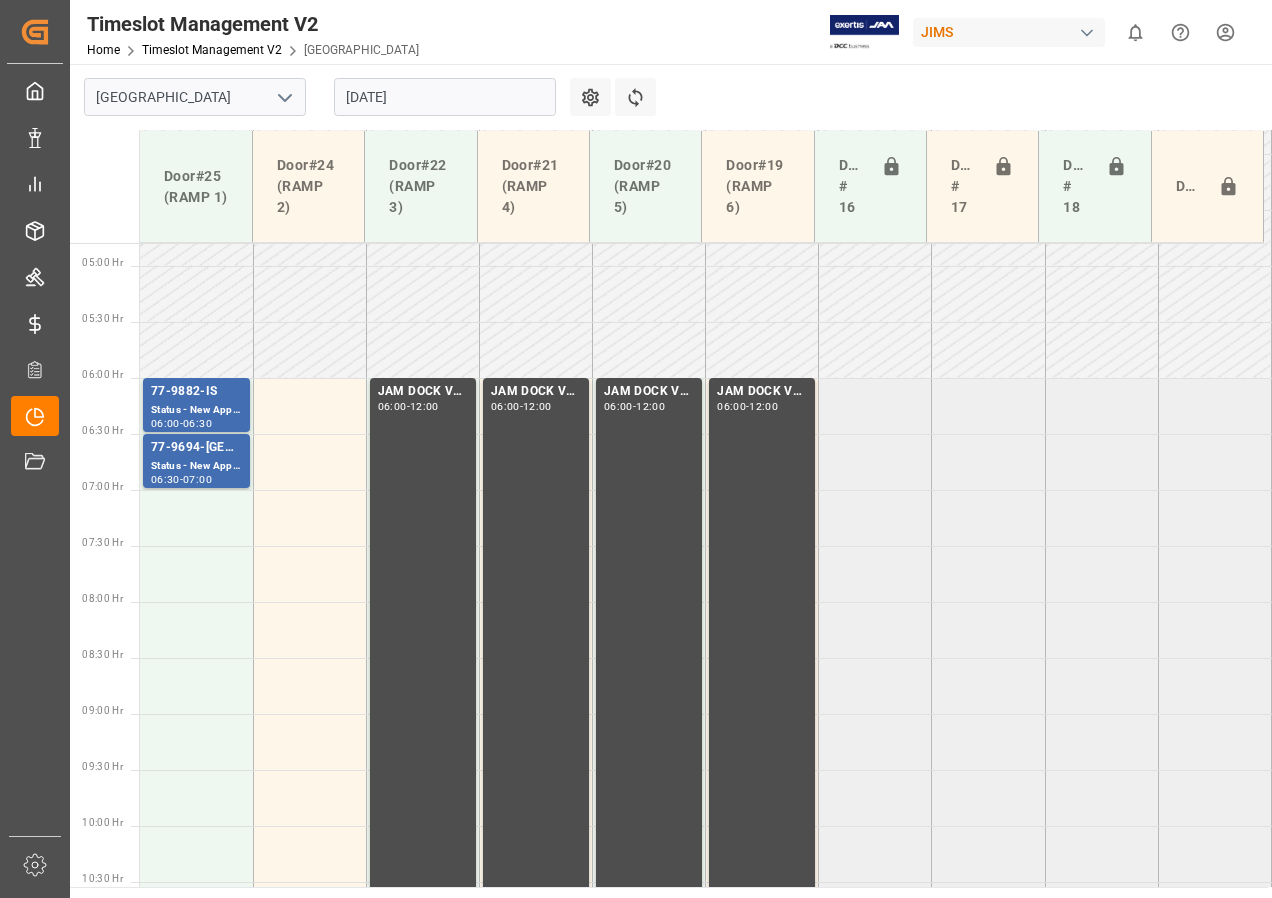 click on "[DATE]" at bounding box center [445, 97] 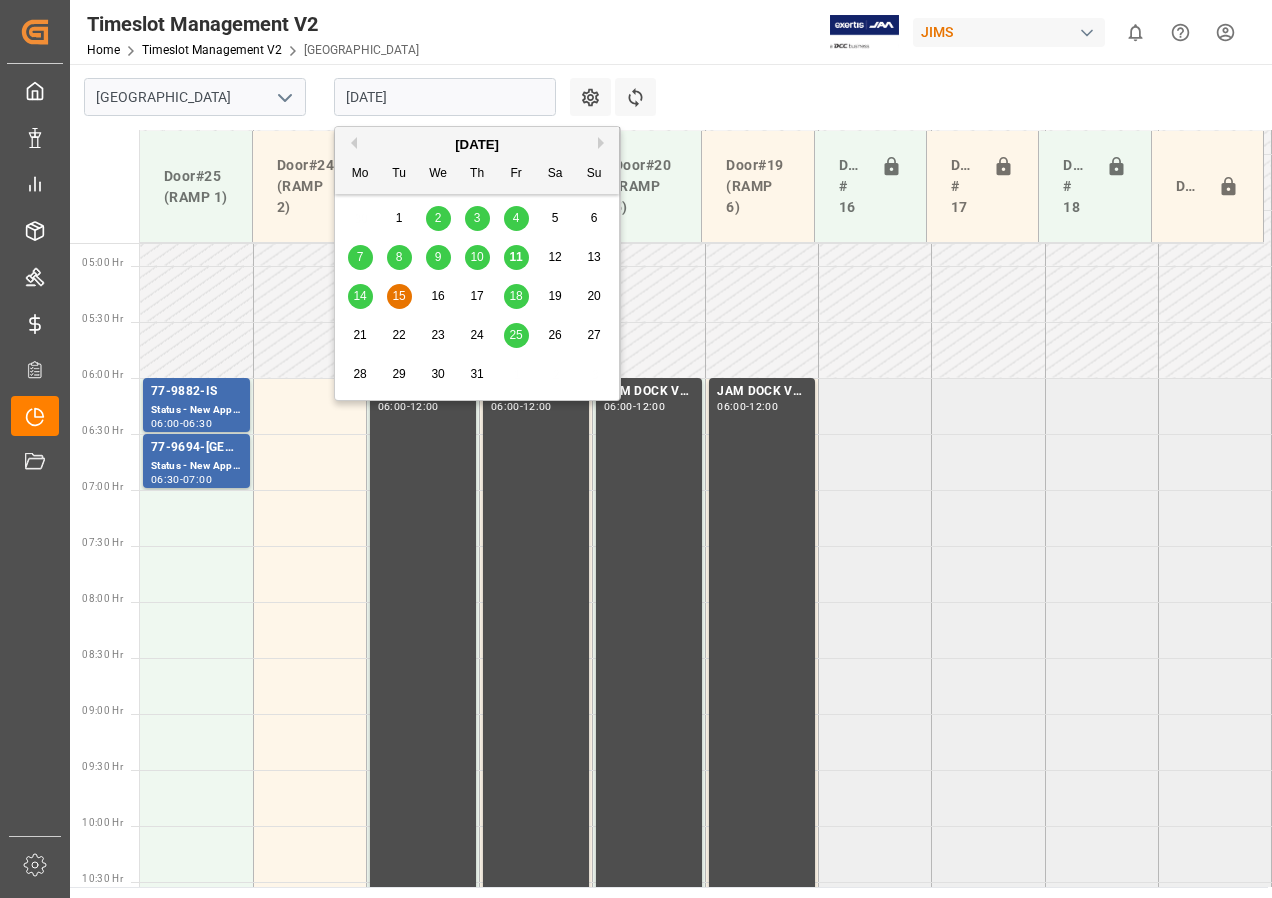 click on "11" at bounding box center [515, 257] 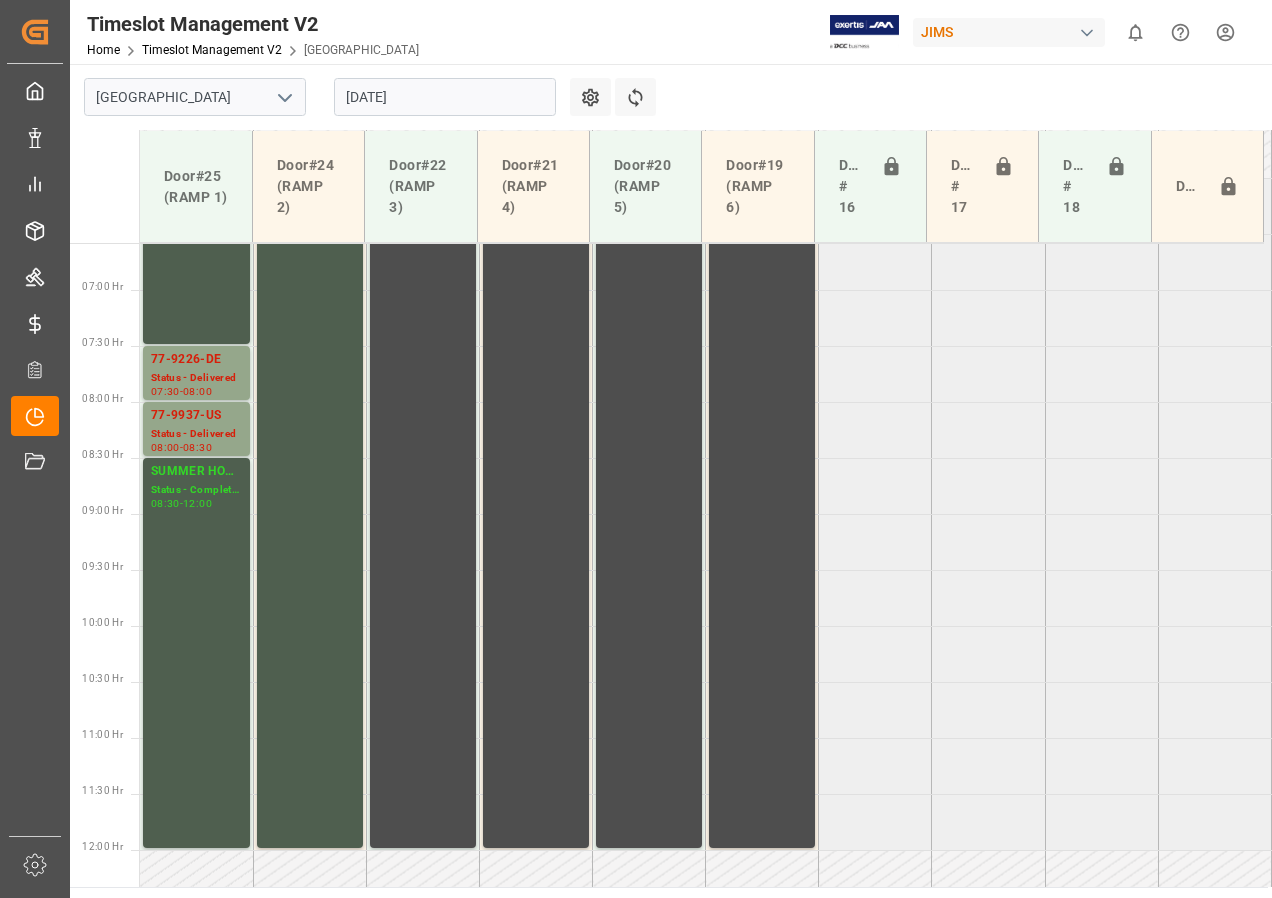 scroll, scrollTop: 637, scrollLeft: 0, axis: vertical 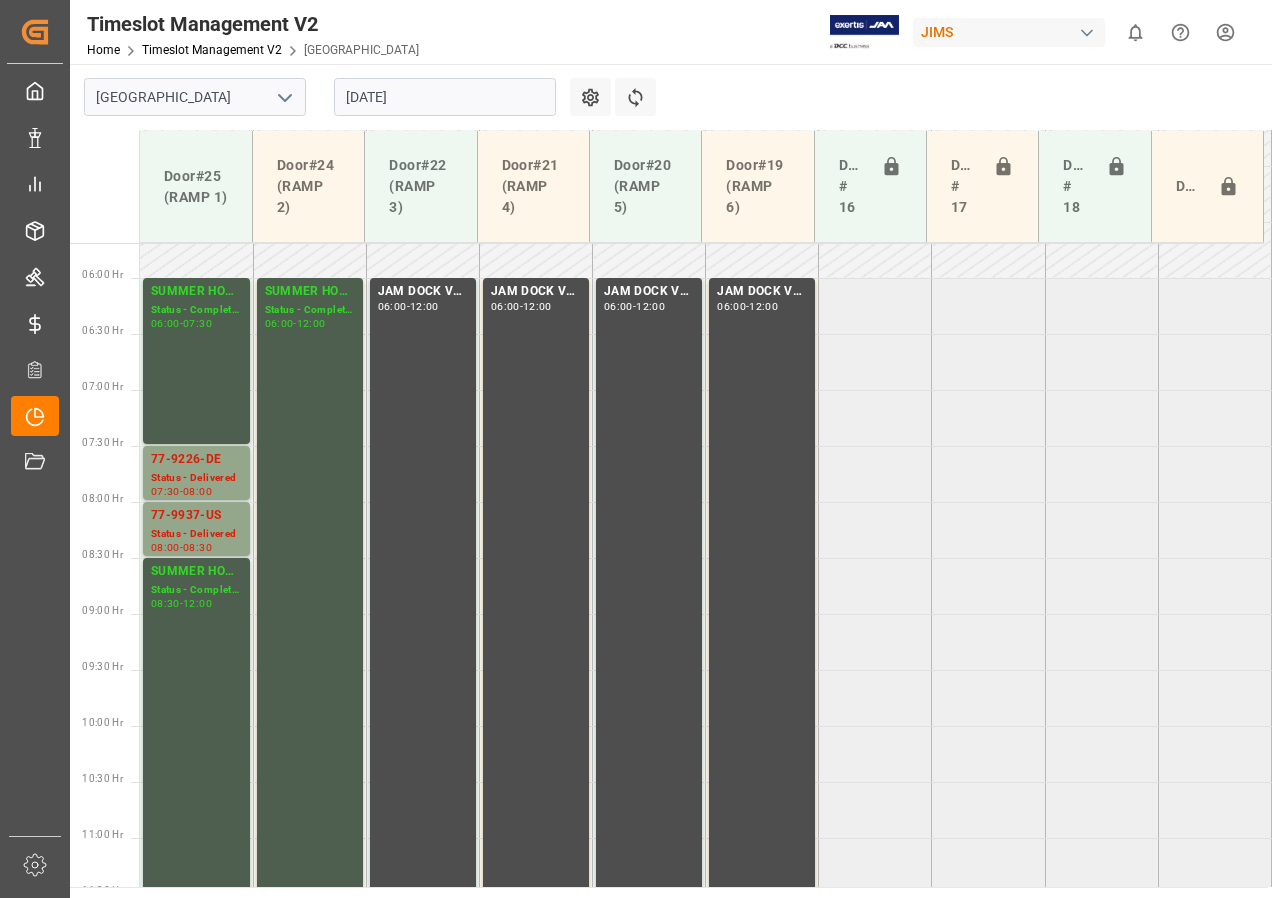 click on "[DATE]" at bounding box center (445, 97) 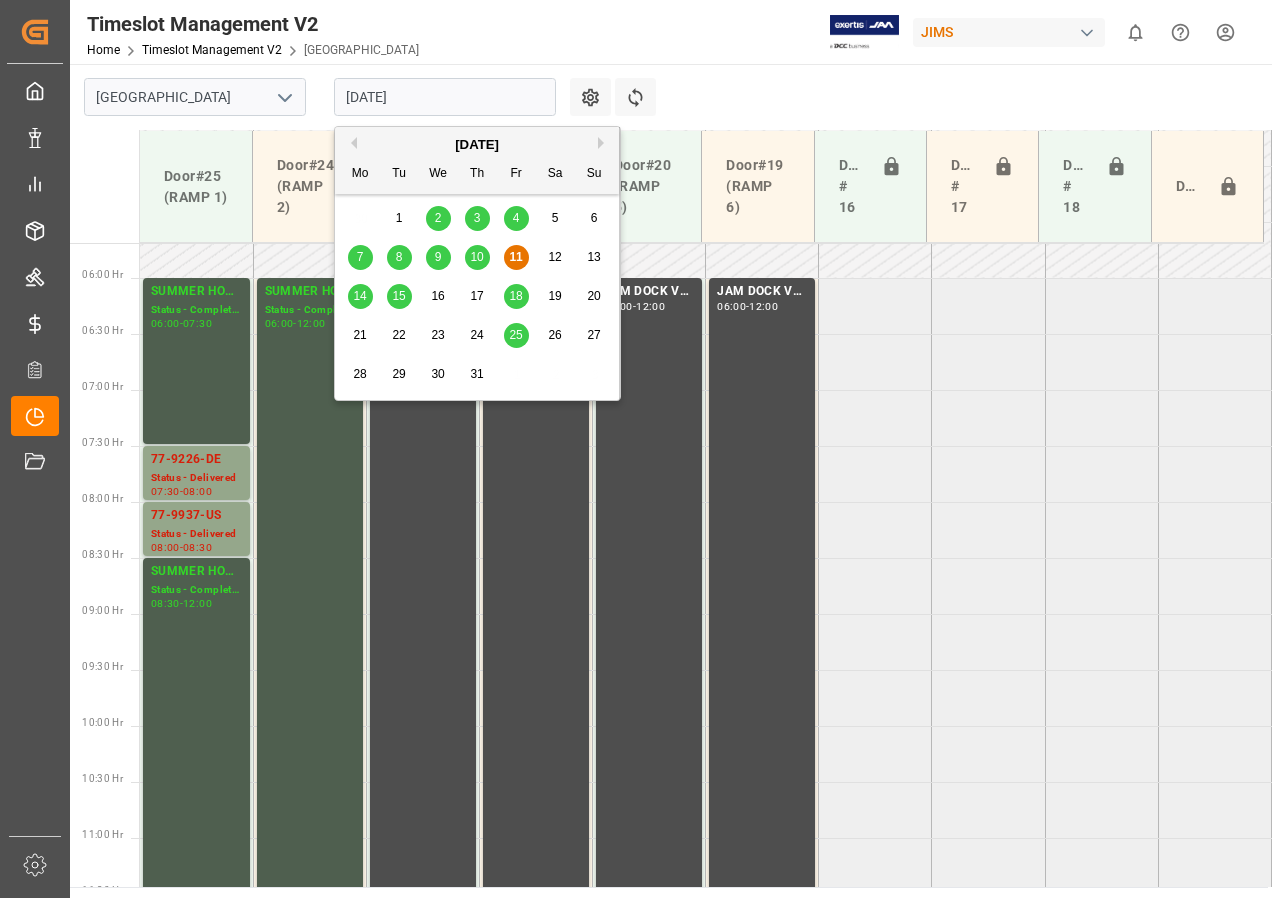 click on "14" at bounding box center (359, 296) 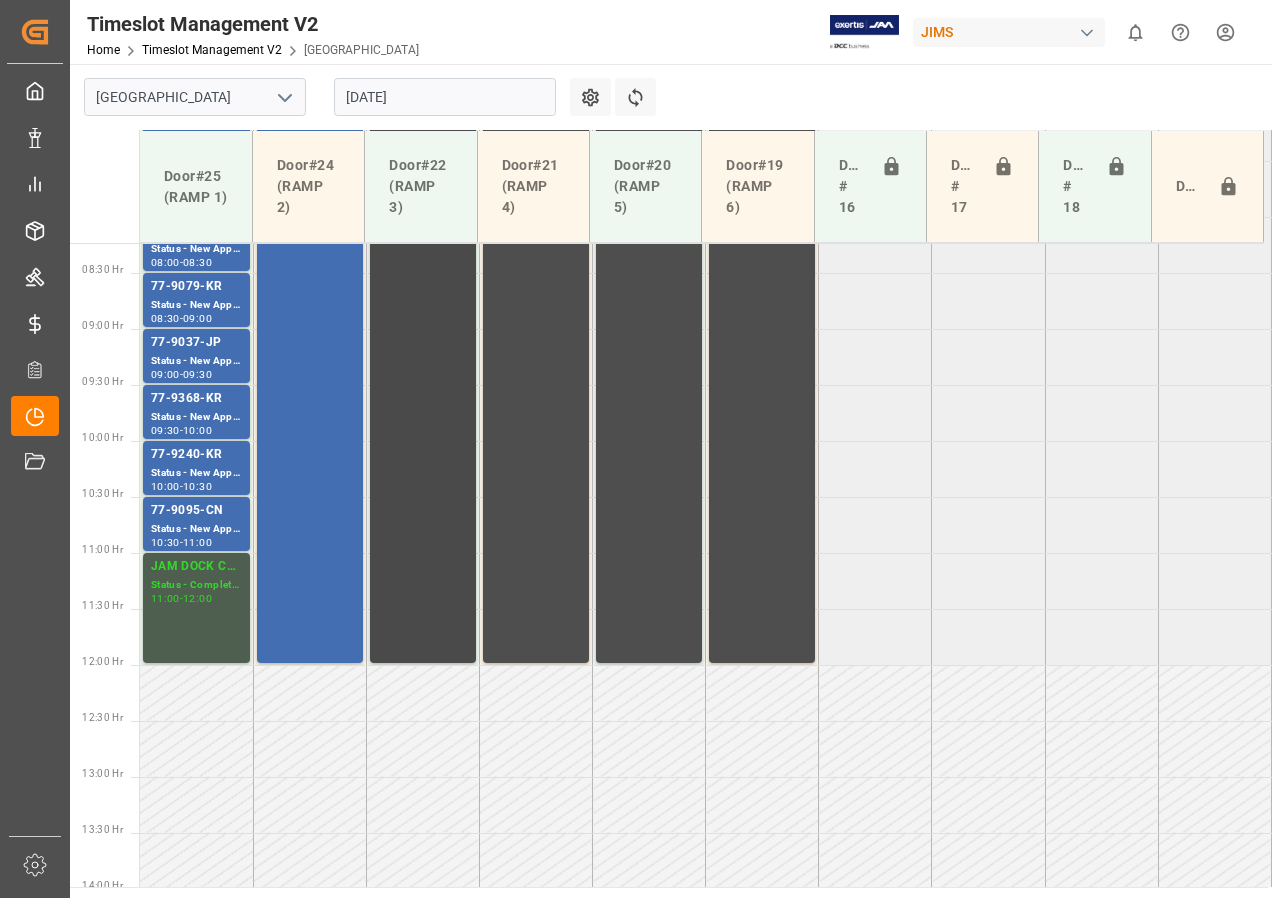 scroll, scrollTop: 737, scrollLeft: 0, axis: vertical 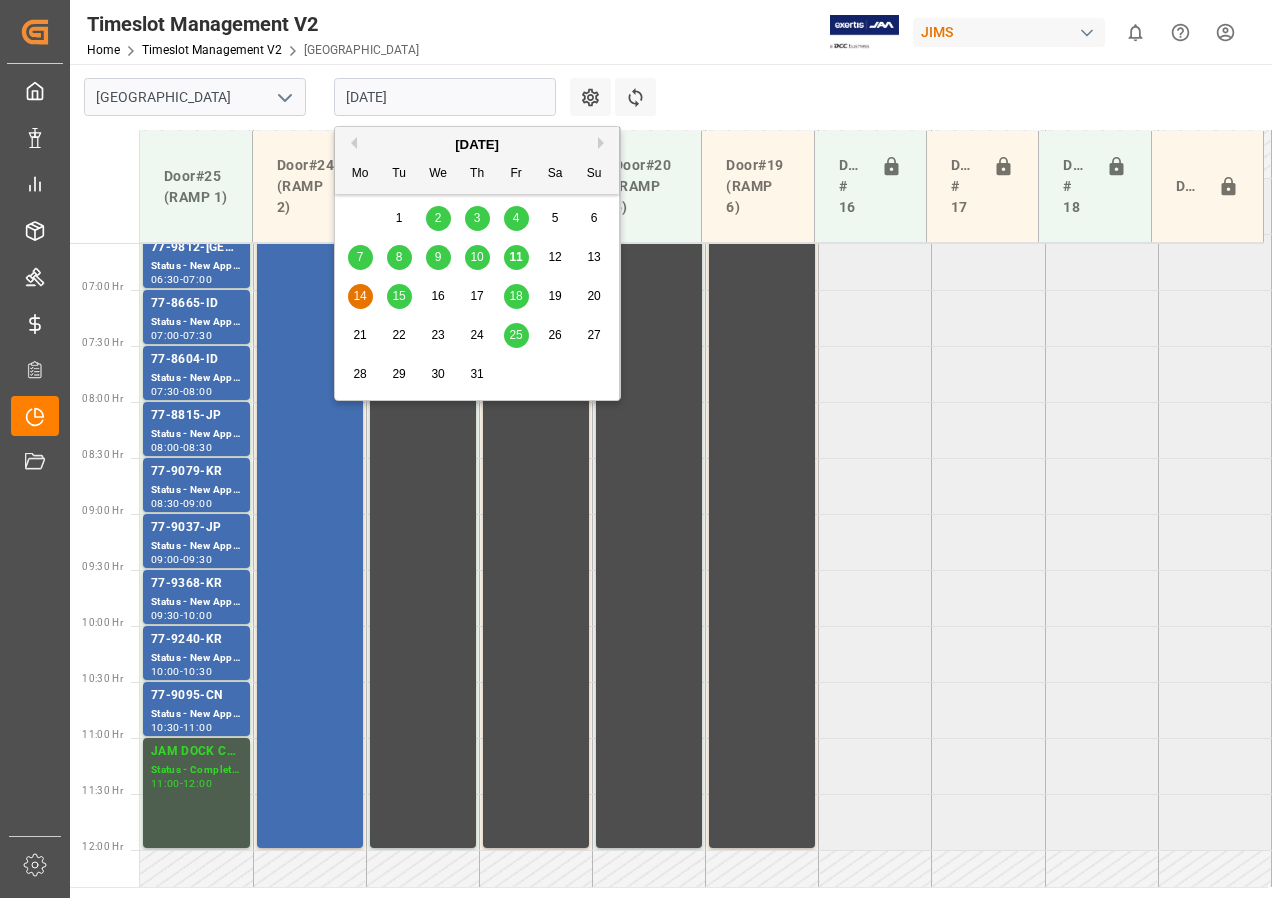 click on "[DATE]" at bounding box center (445, 97) 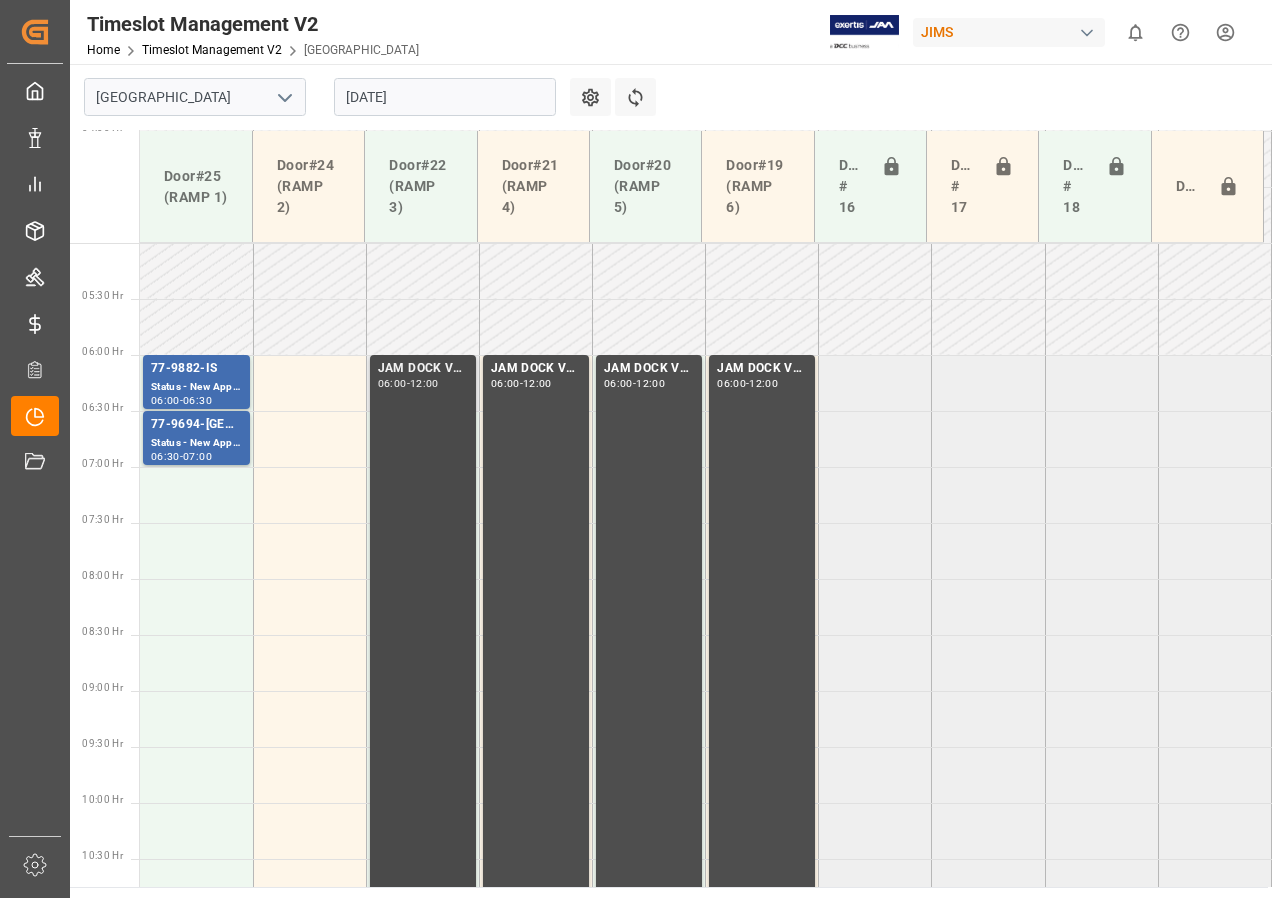 scroll, scrollTop: 559, scrollLeft: 0, axis: vertical 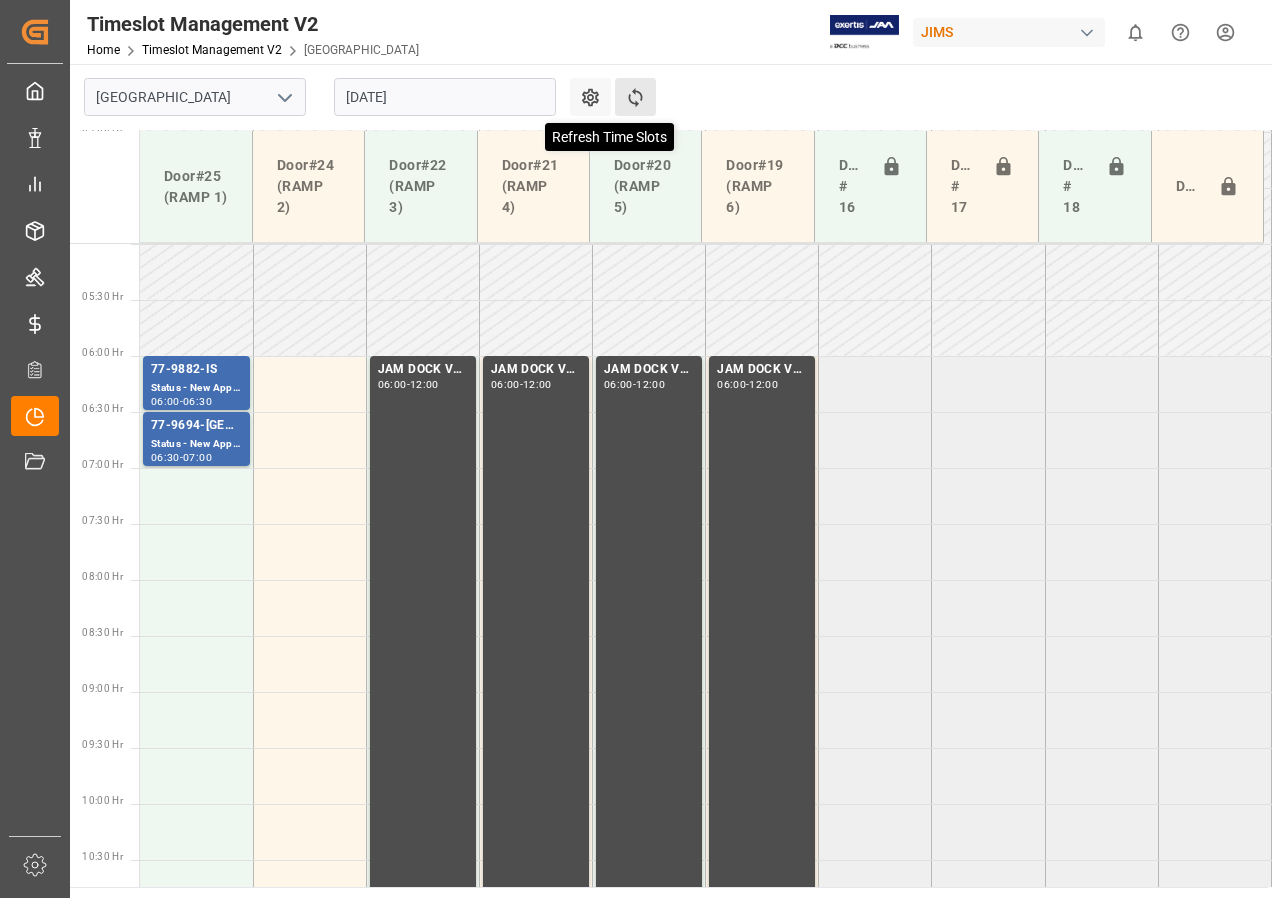 click 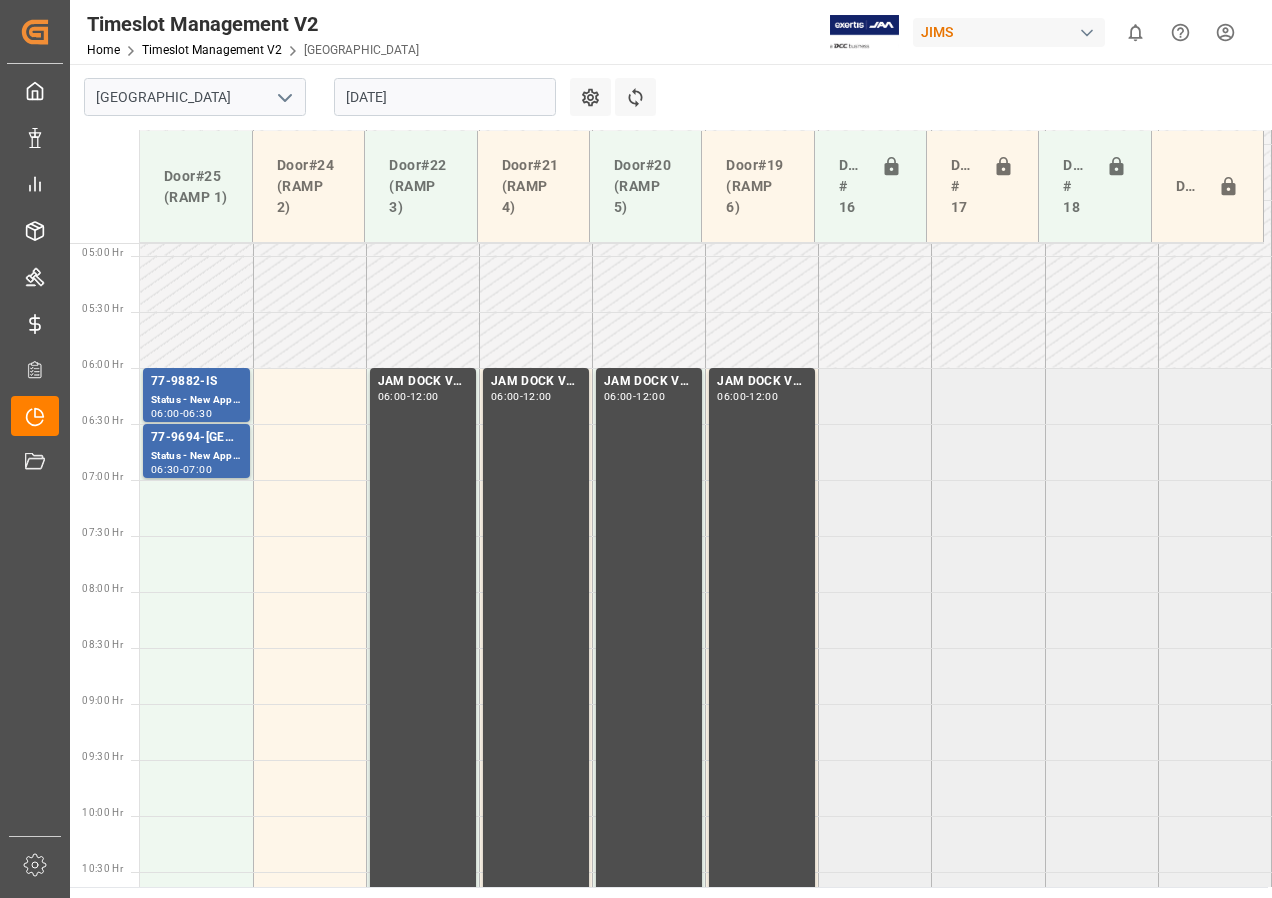 scroll, scrollTop: 549, scrollLeft: 0, axis: vertical 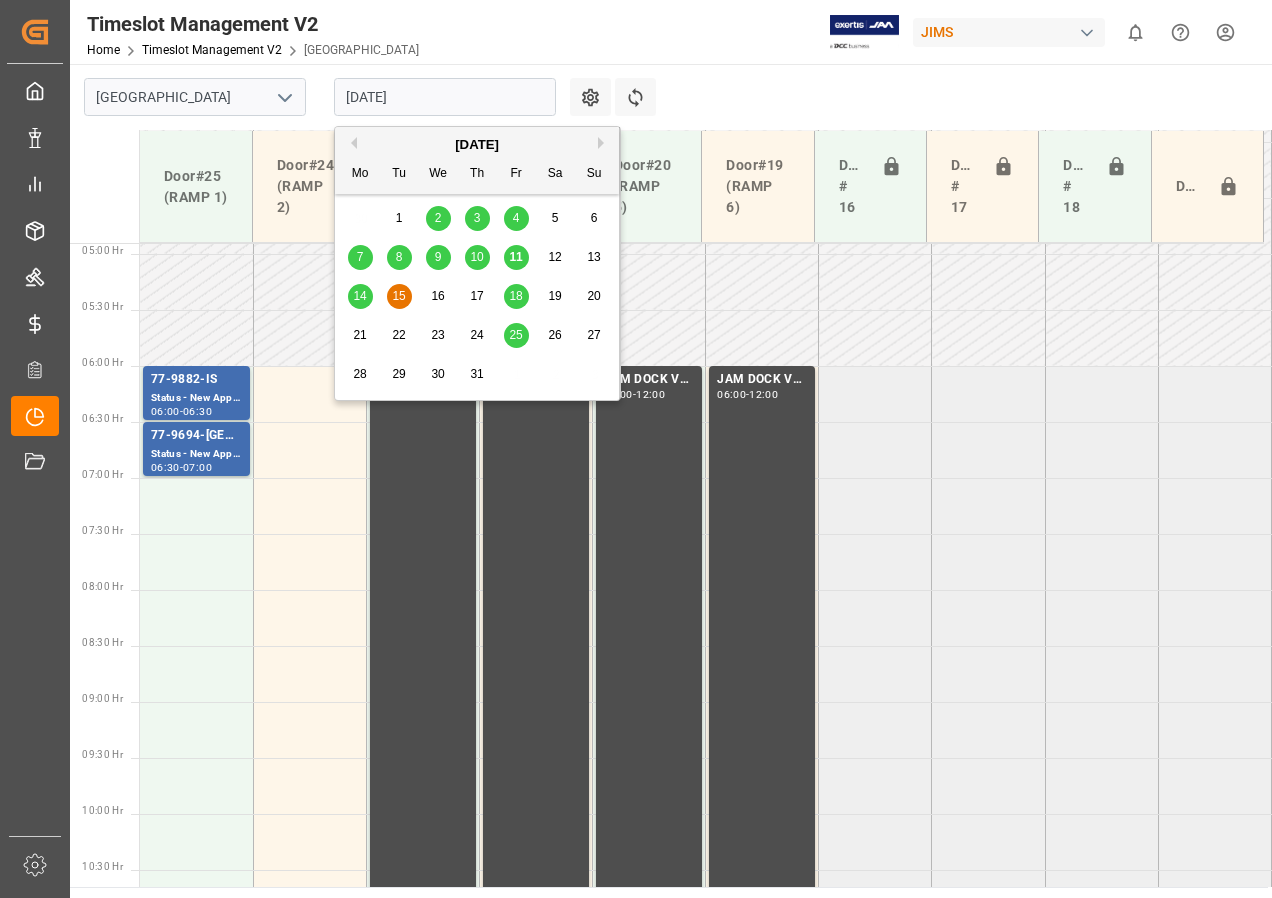 click on "[DATE]" at bounding box center (445, 97) 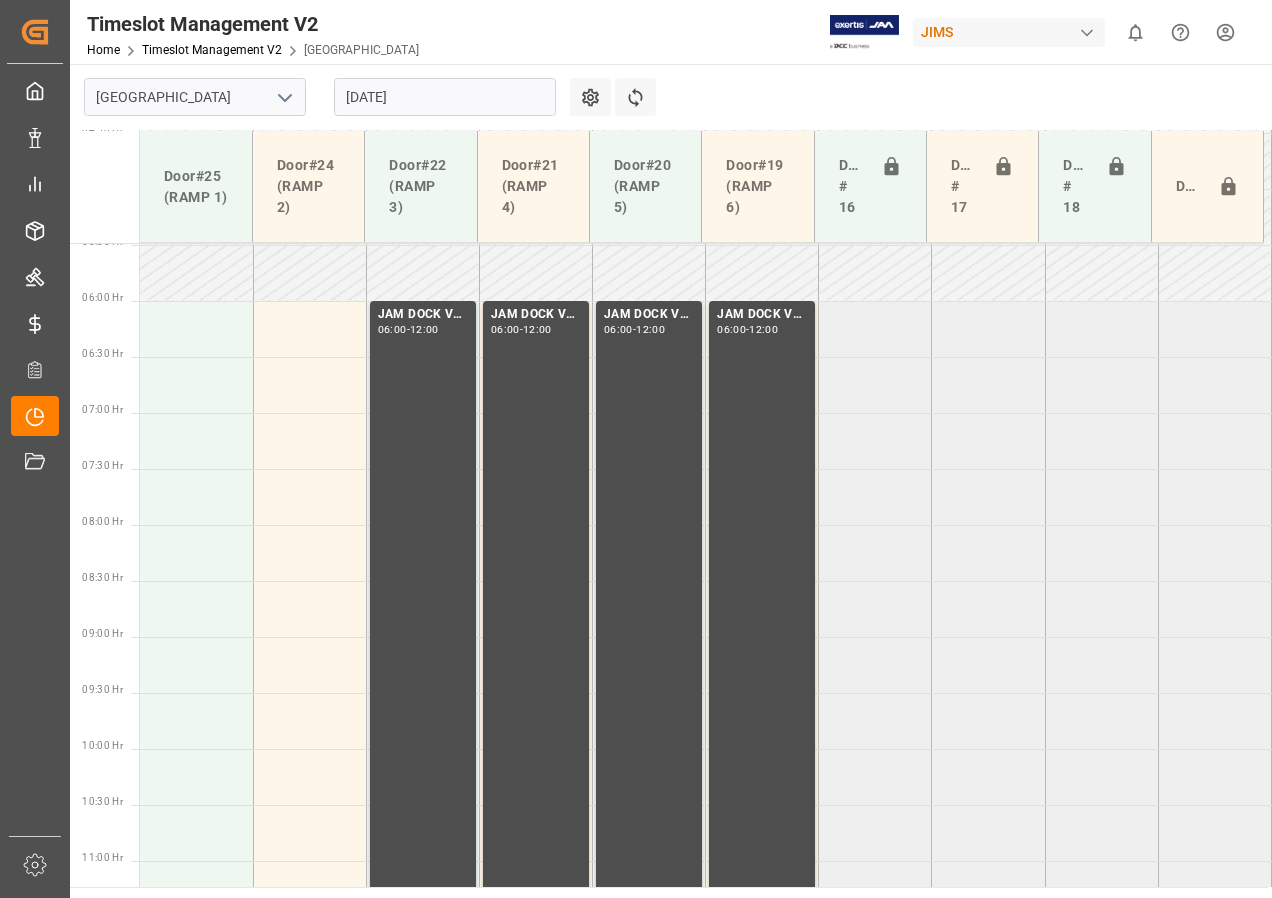 scroll, scrollTop: 519, scrollLeft: 0, axis: vertical 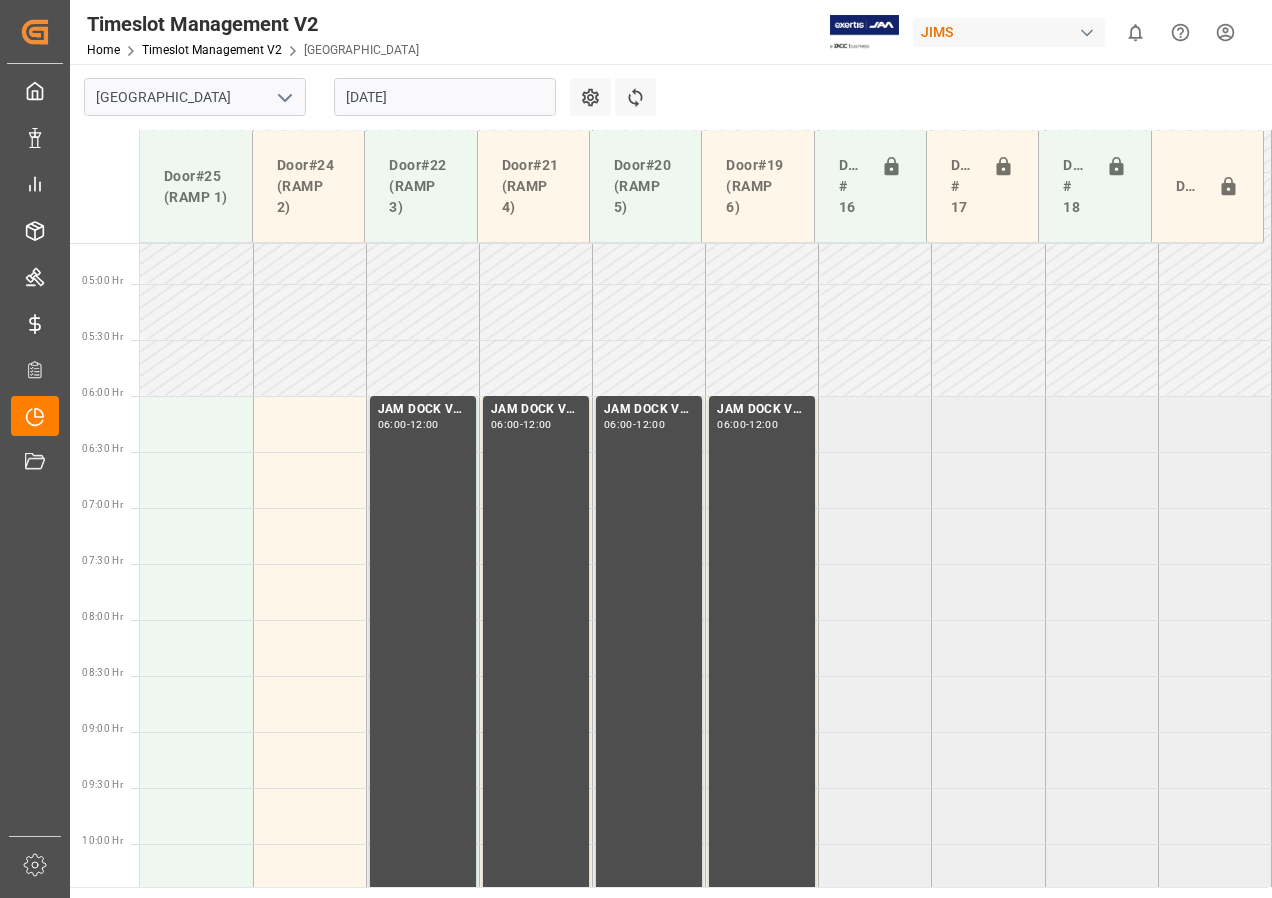 click on "[DATE]" at bounding box center [445, 97] 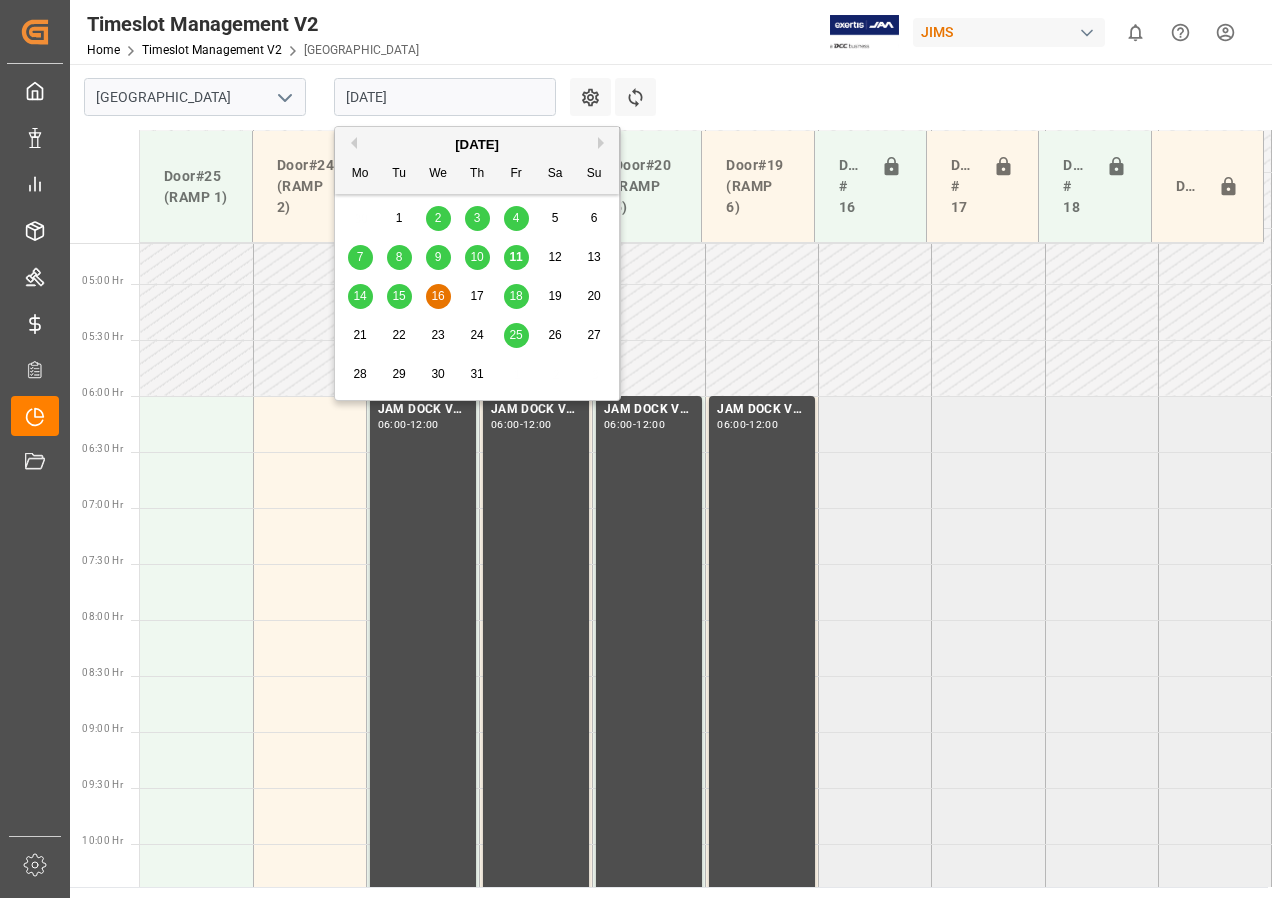click on "17" at bounding box center [476, 296] 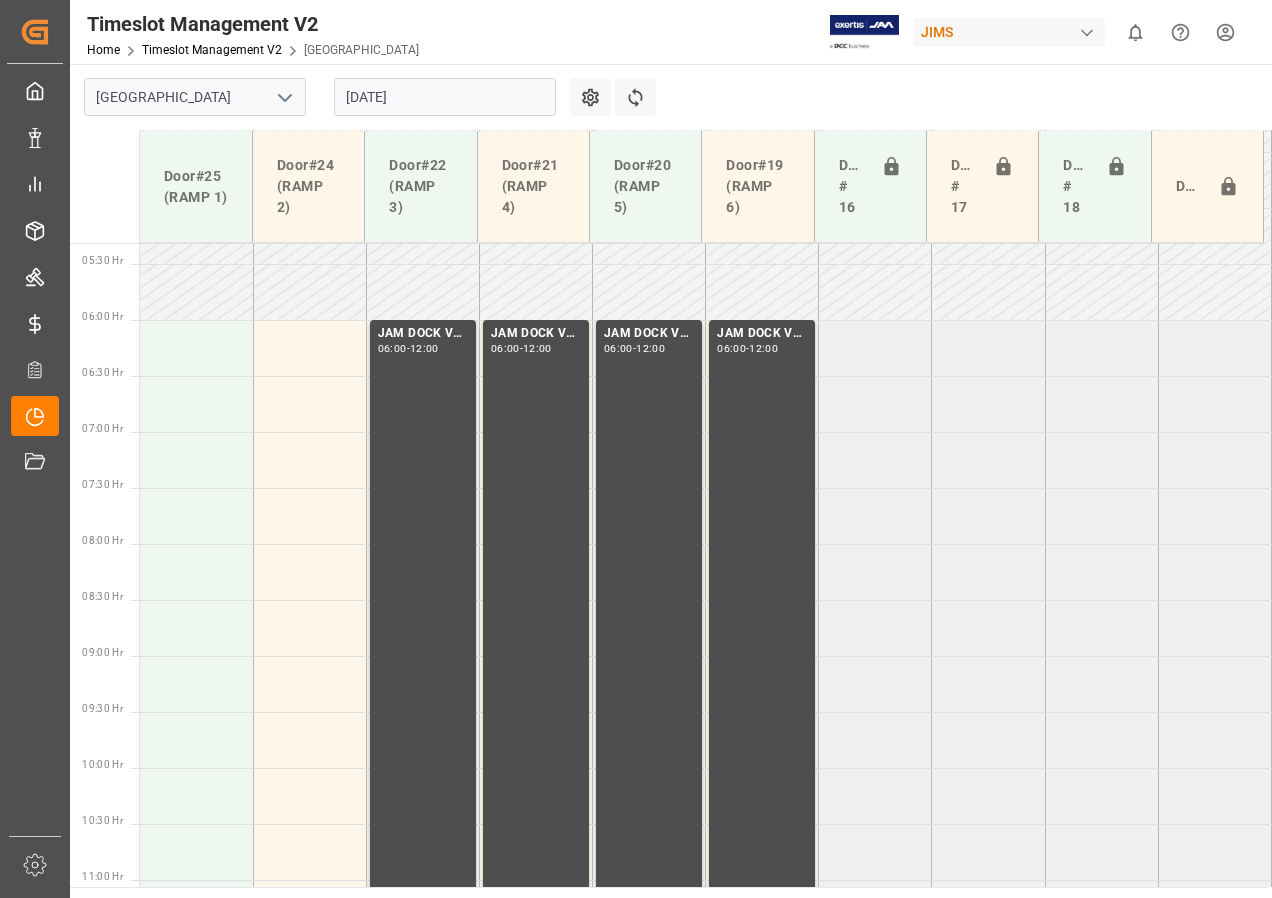 scroll, scrollTop: 501, scrollLeft: 0, axis: vertical 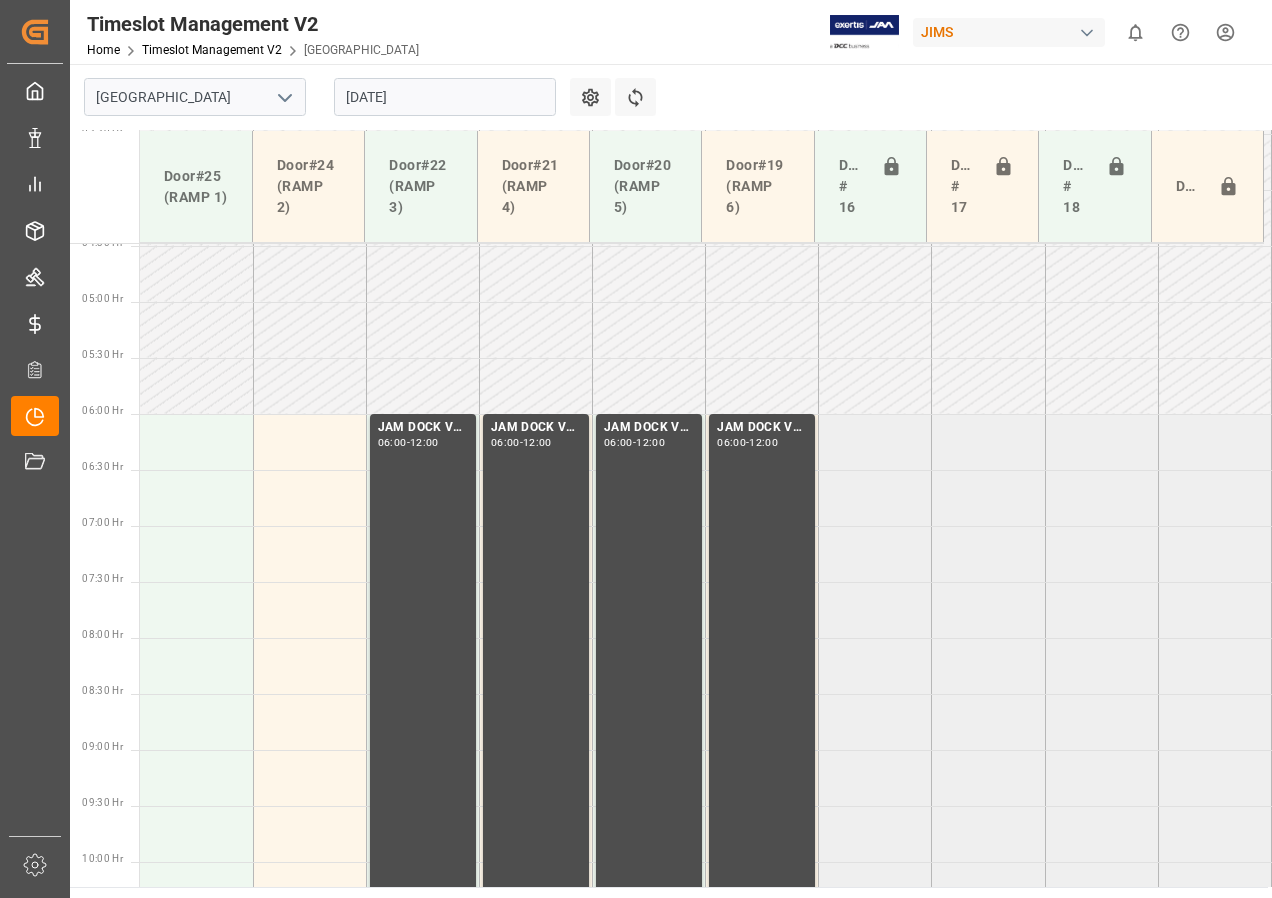 click on "[DATE]" at bounding box center [445, 97] 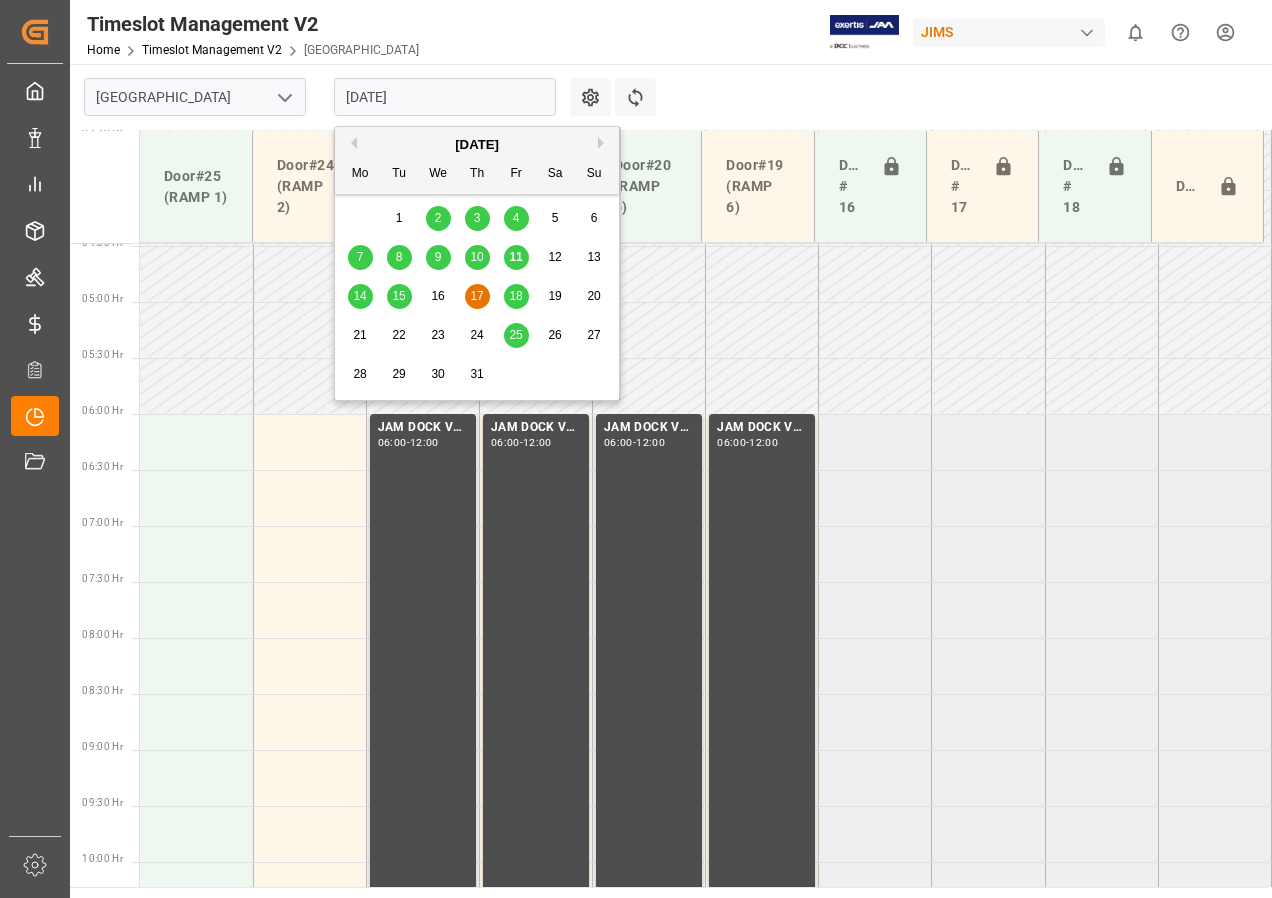 click on "15" at bounding box center (398, 296) 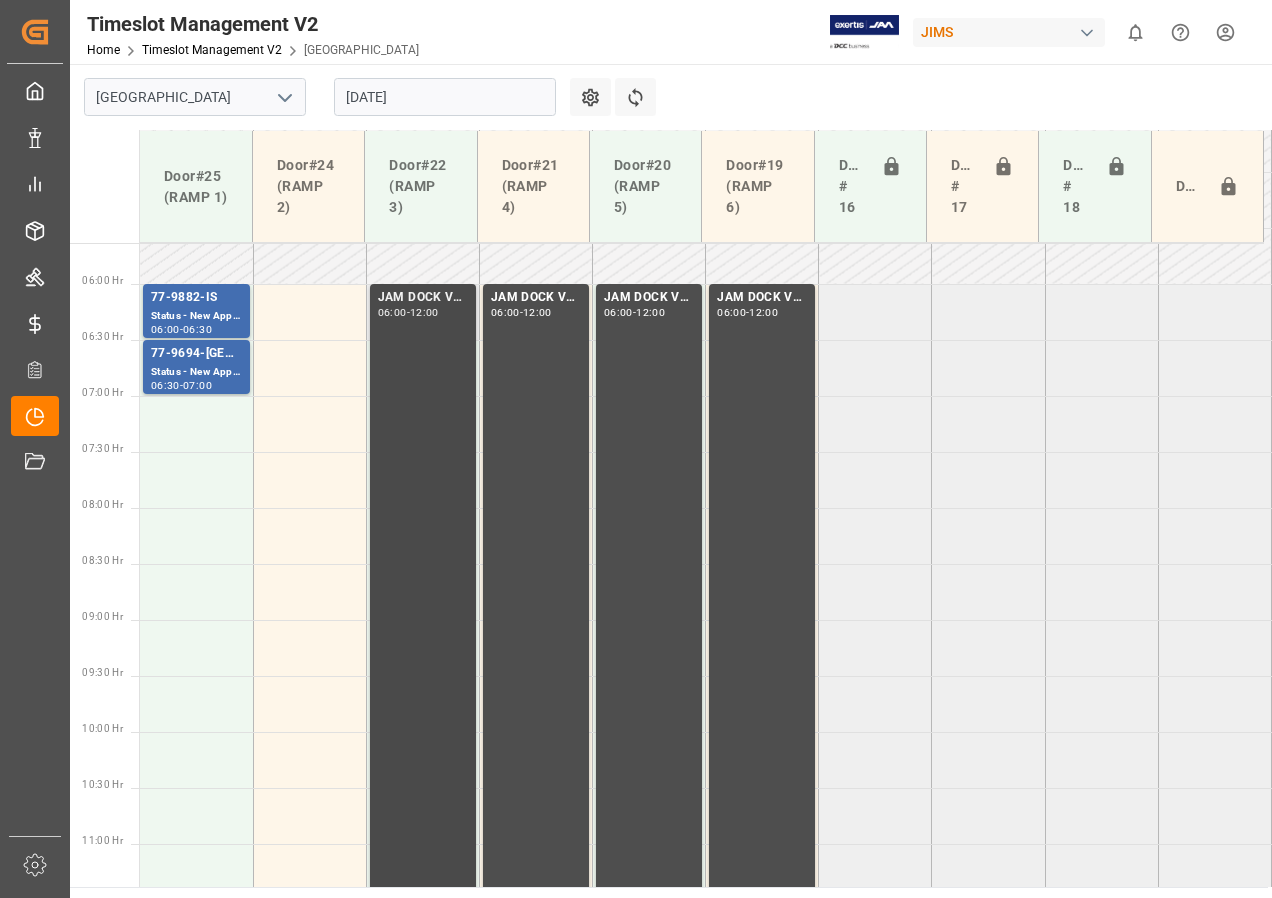 scroll, scrollTop: 601, scrollLeft: 0, axis: vertical 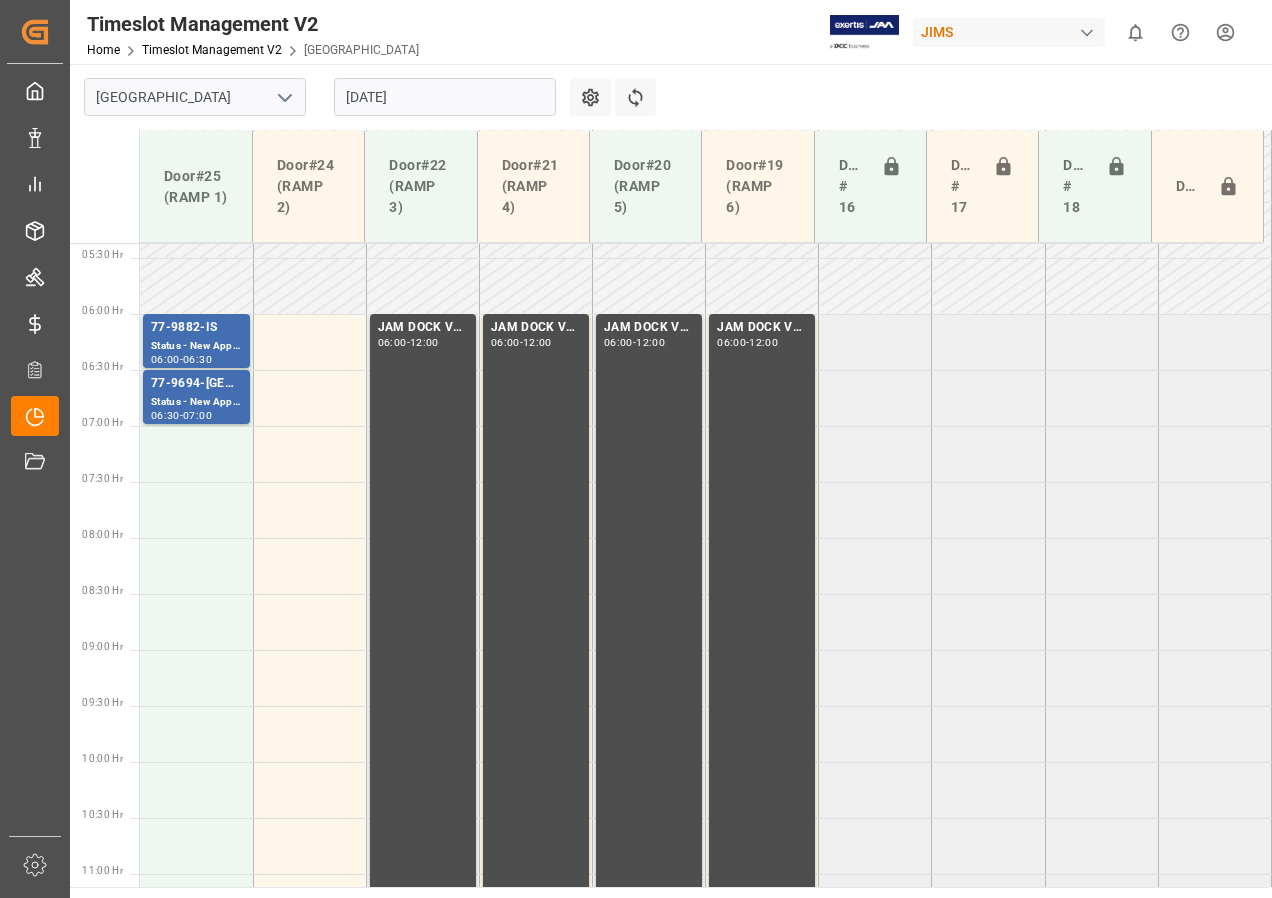click on "[DATE]" at bounding box center (445, 97) 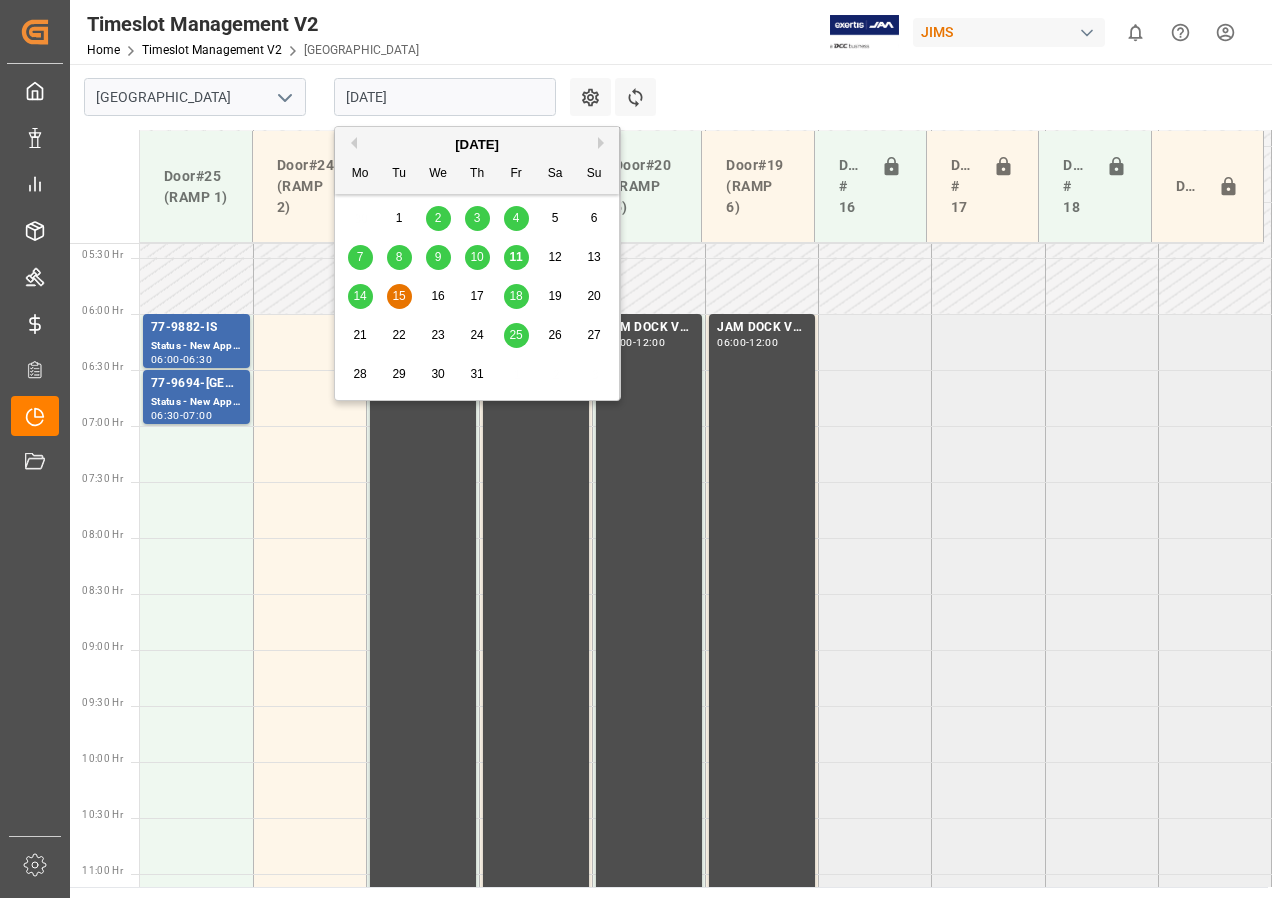 click on "14" at bounding box center [359, 296] 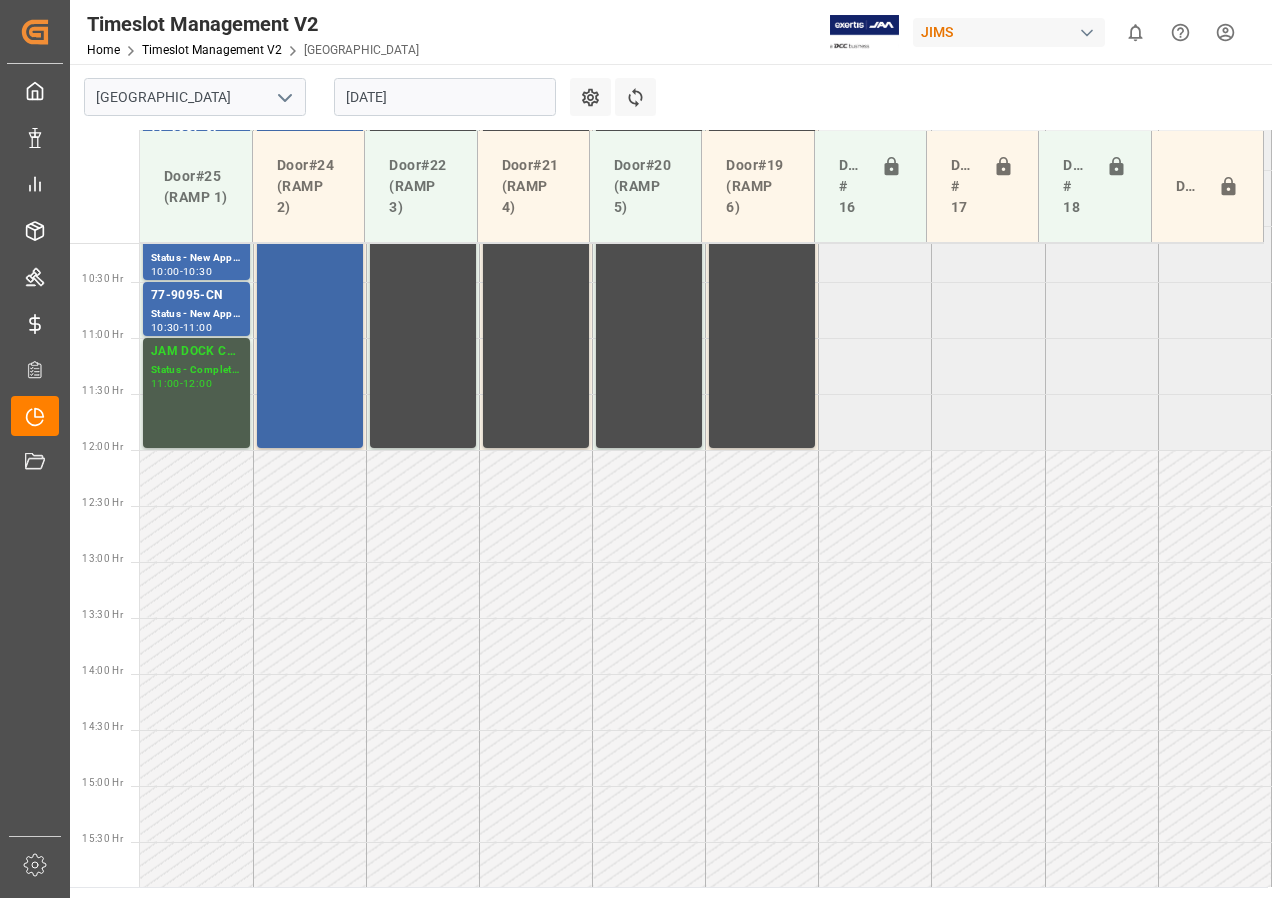 scroll, scrollTop: 1102, scrollLeft: 0, axis: vertical 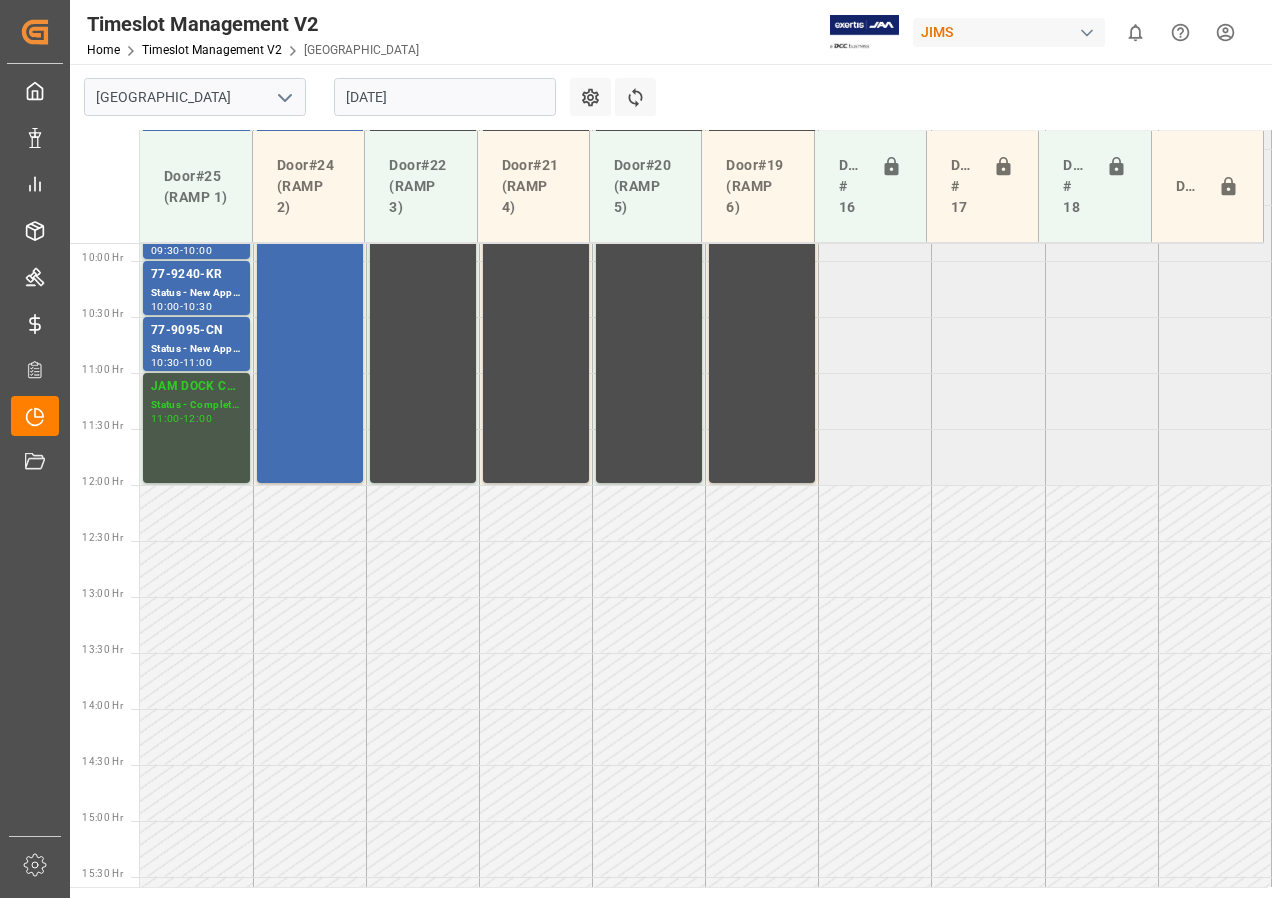 click on "JAM DOCK CONTROL" at bounding box center (196, 387) 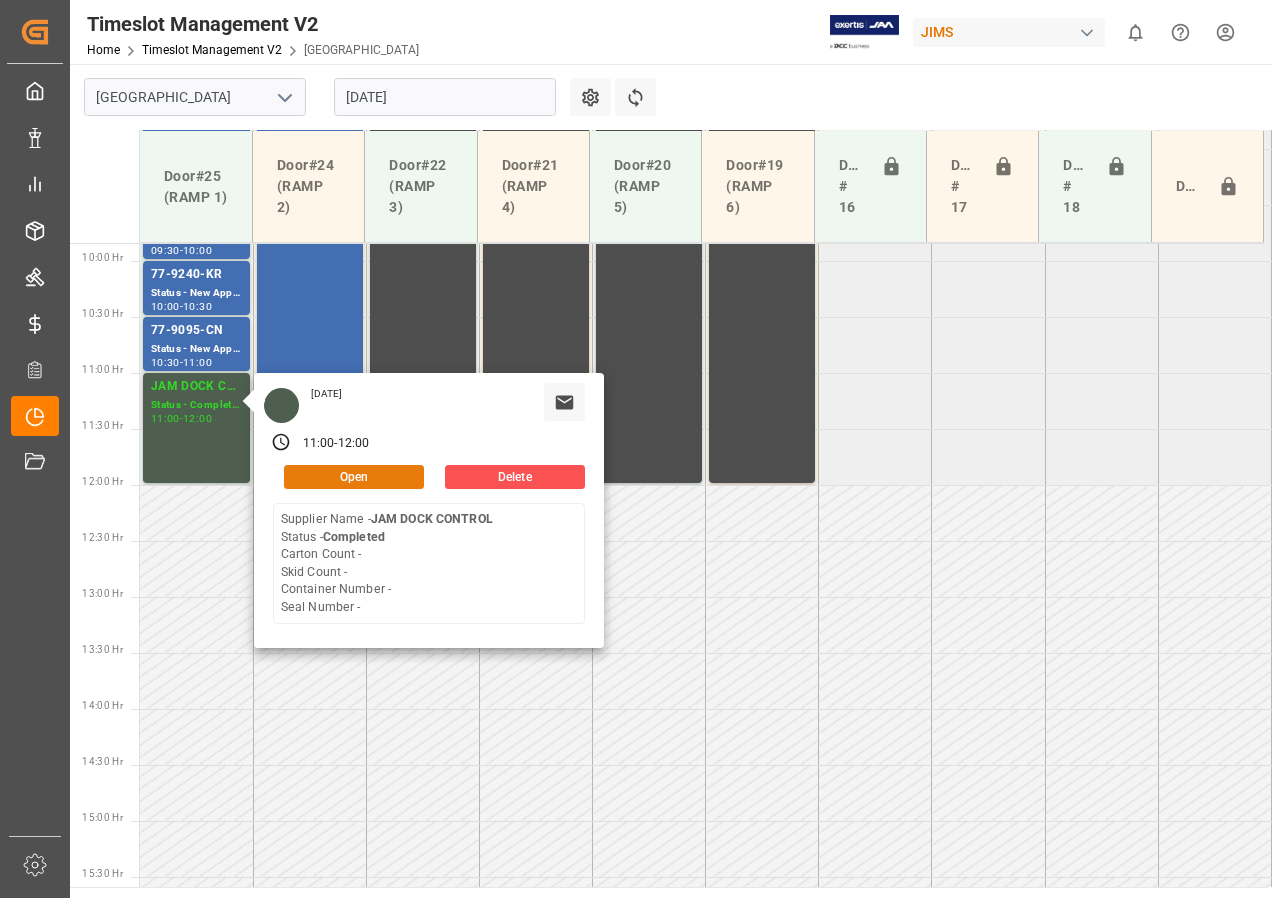 click on "Open" at bounding box center (354, 477) 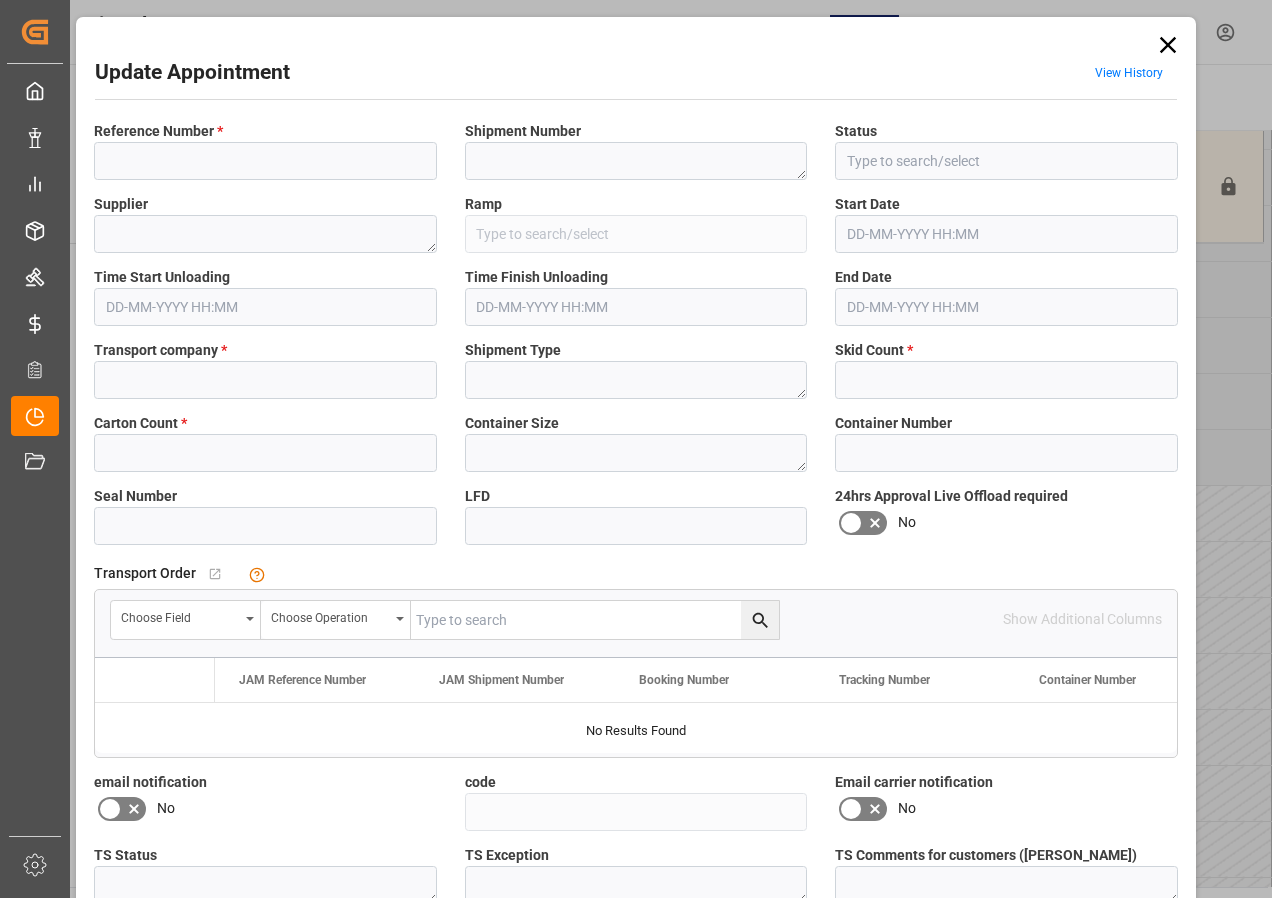 type on "JAM DOCK CONTROL" 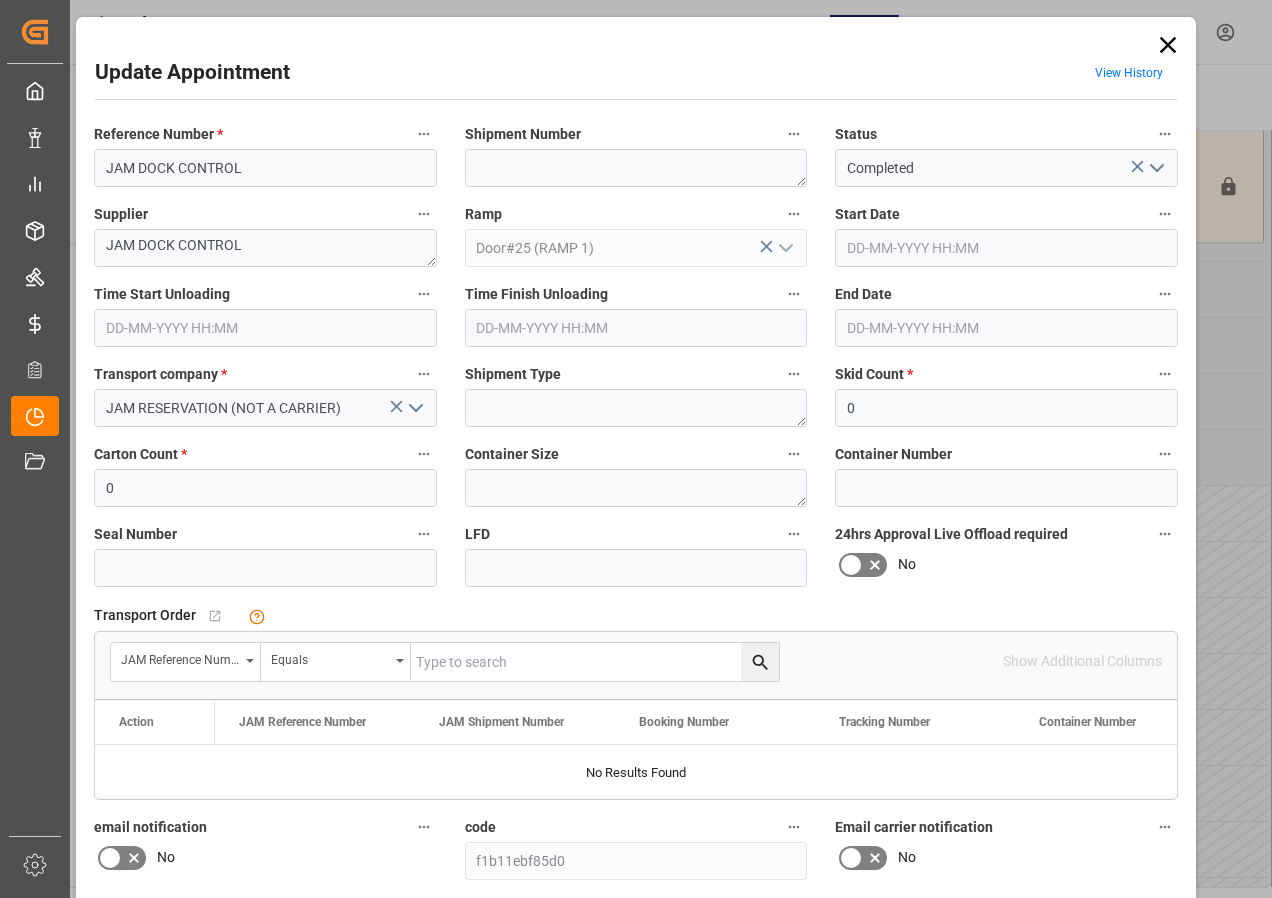 type on "0" 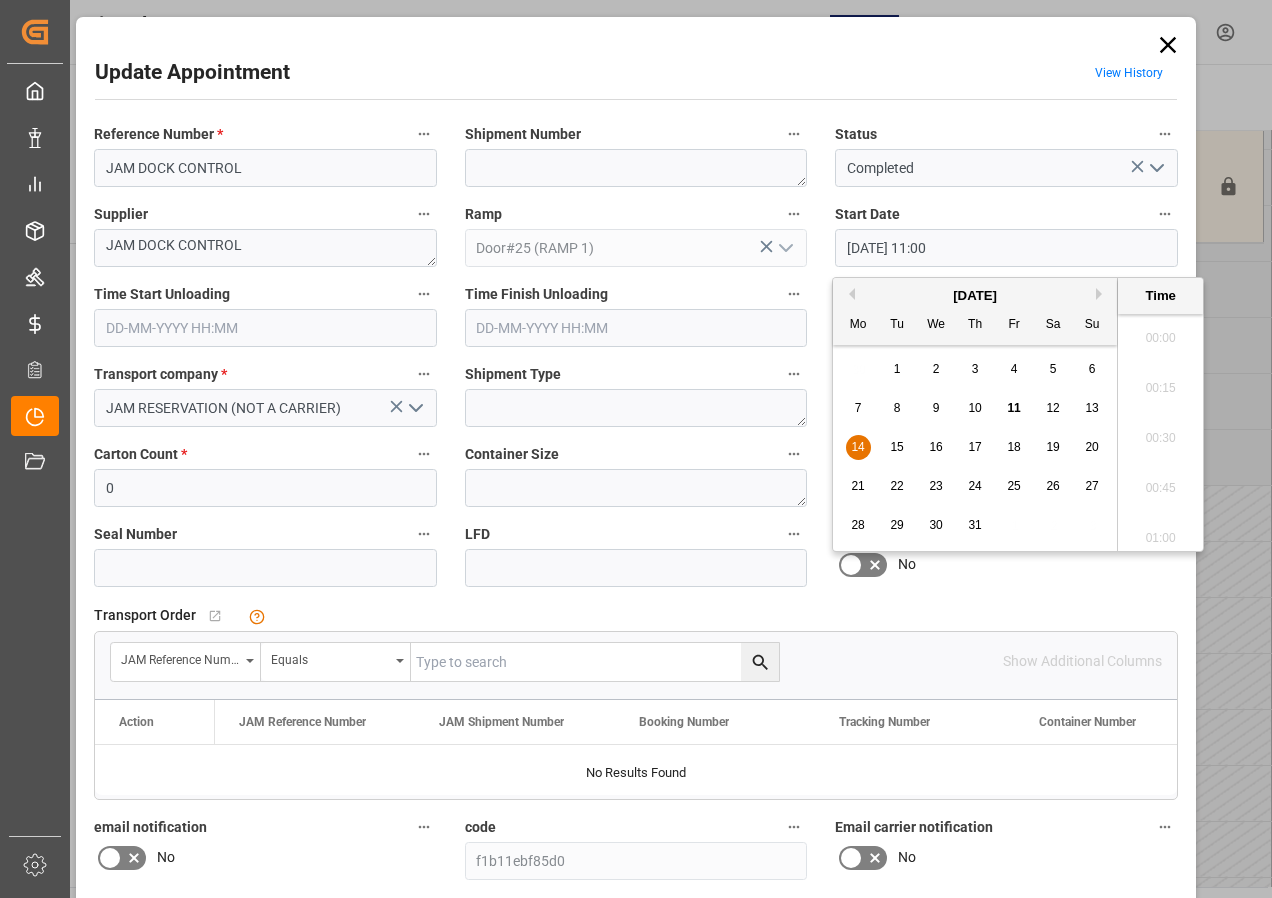 click on "[DATE] 11:00" at bounding box center (1006, 248) 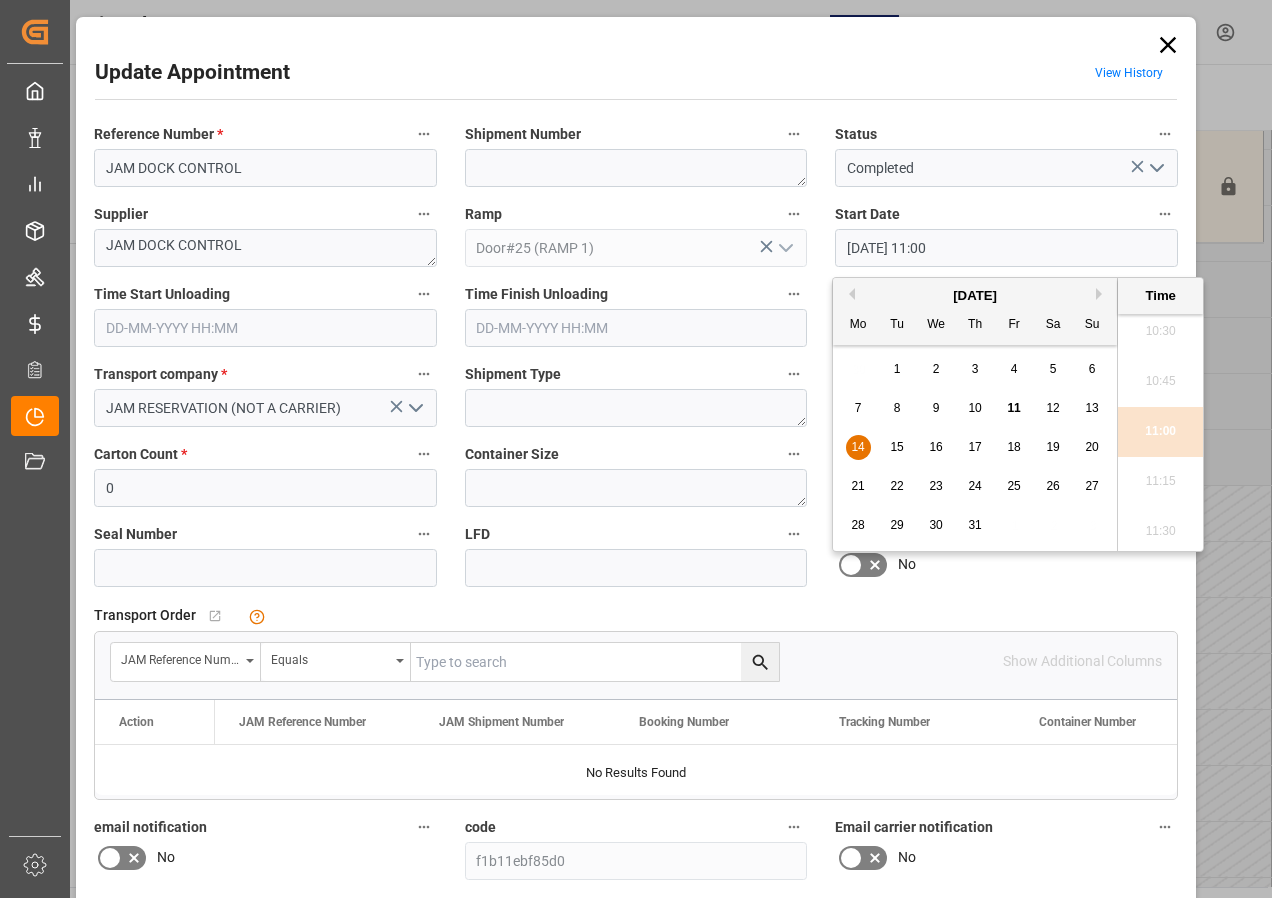click on "14" at bounding box center (857, 447) 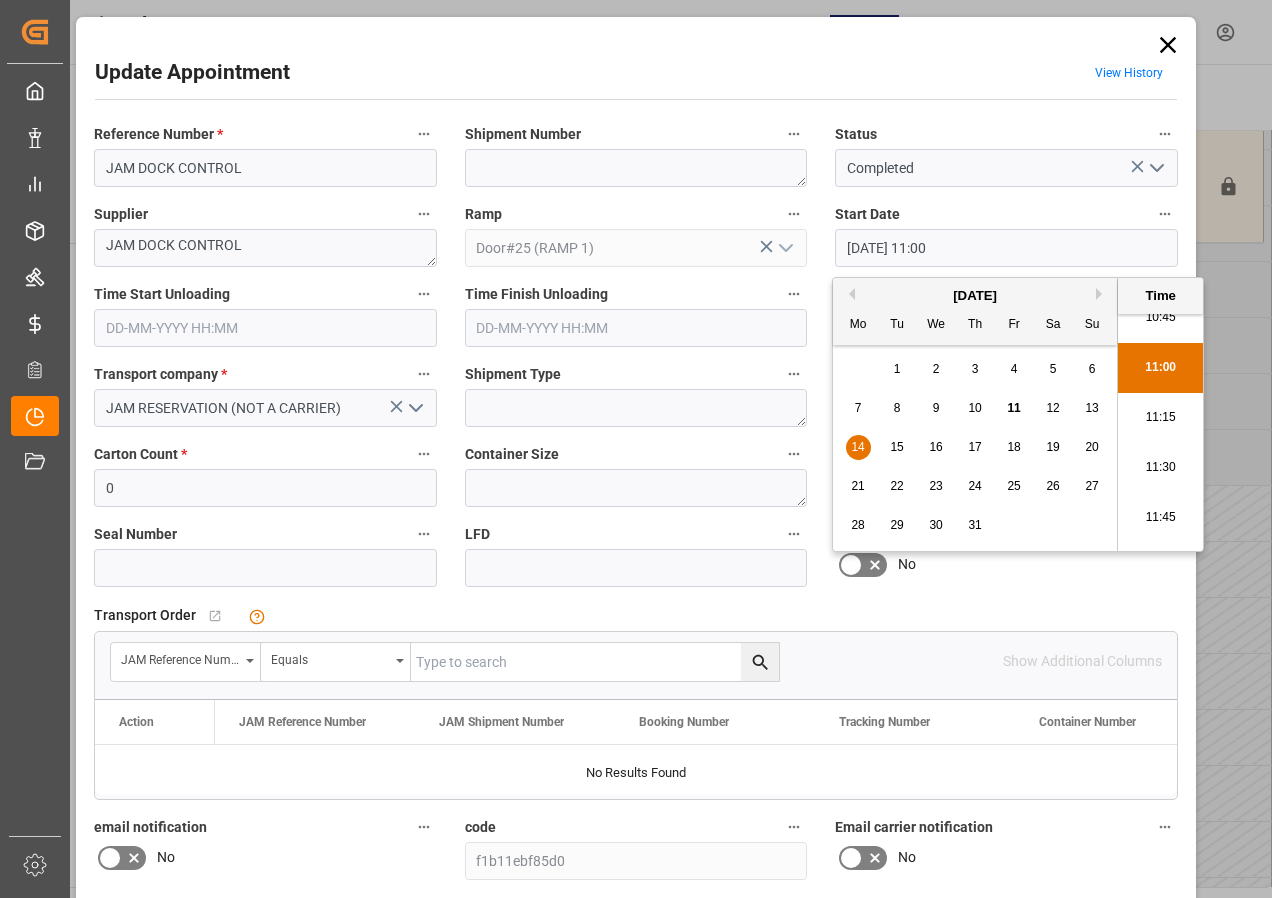 scroll, scrollTop: 2207, scrollLeft: 0, axis: vertical 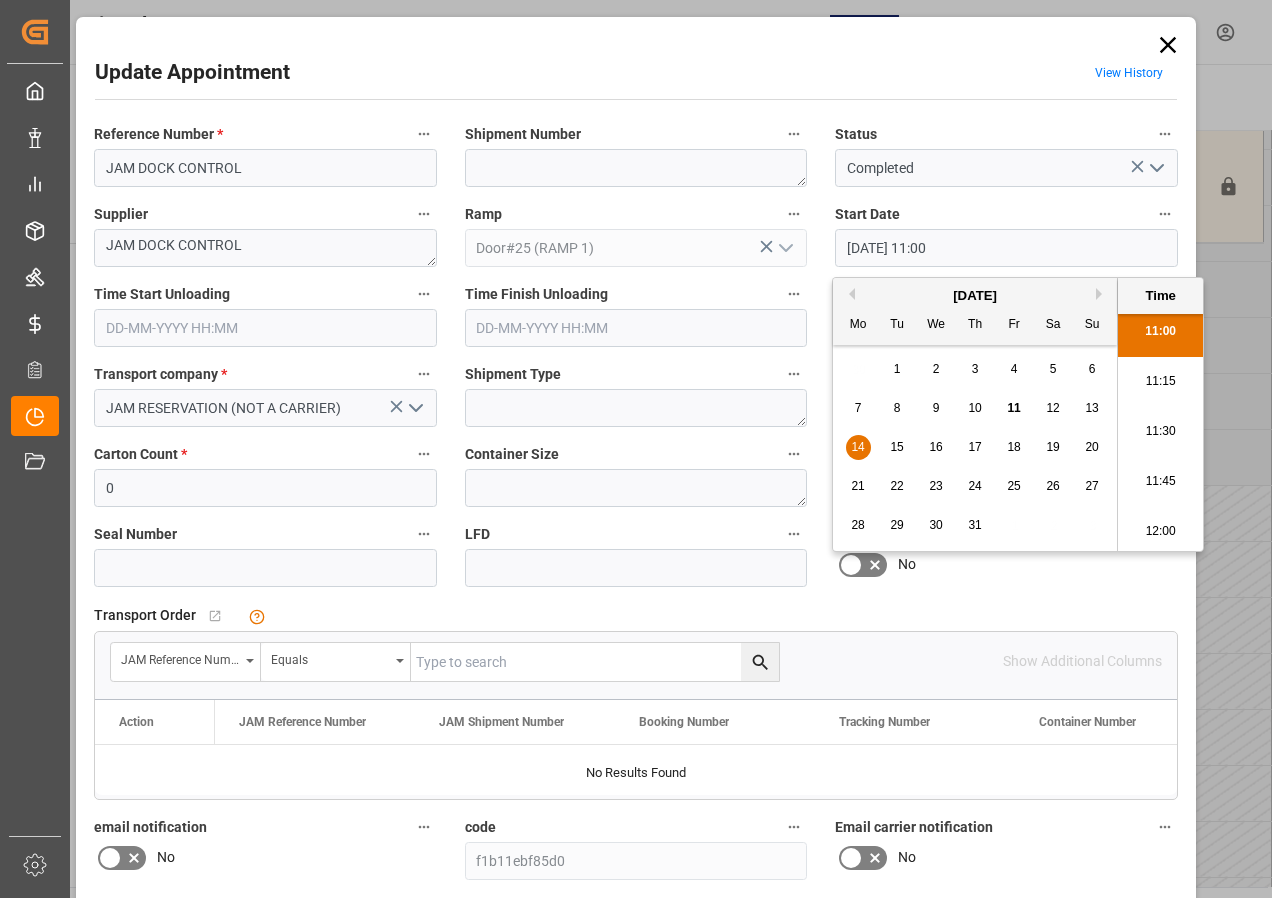 click on "11:30" at bounding box center [1160, 432] 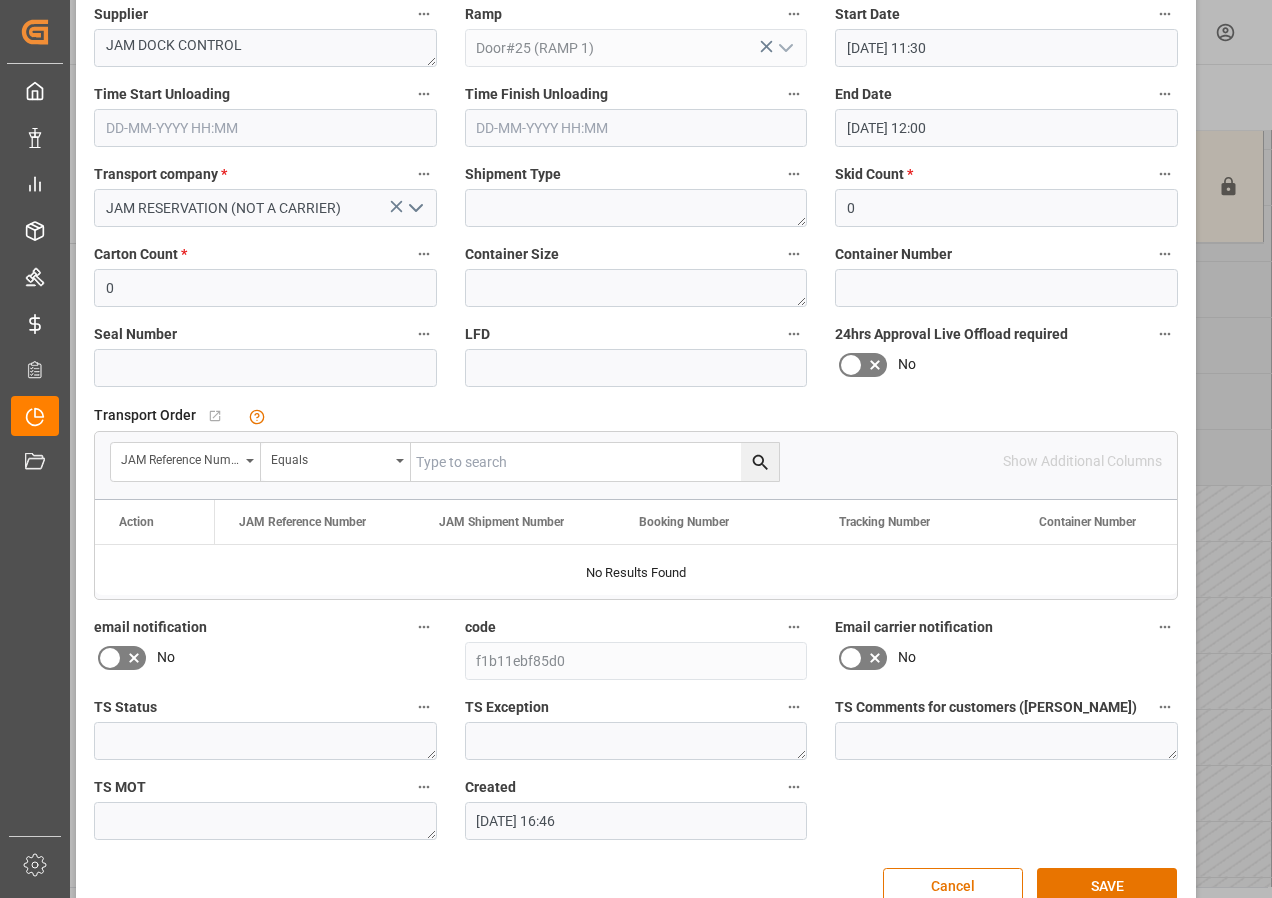 scroll, scrollTop: 244, scrollLeft: 0, axis: vertical 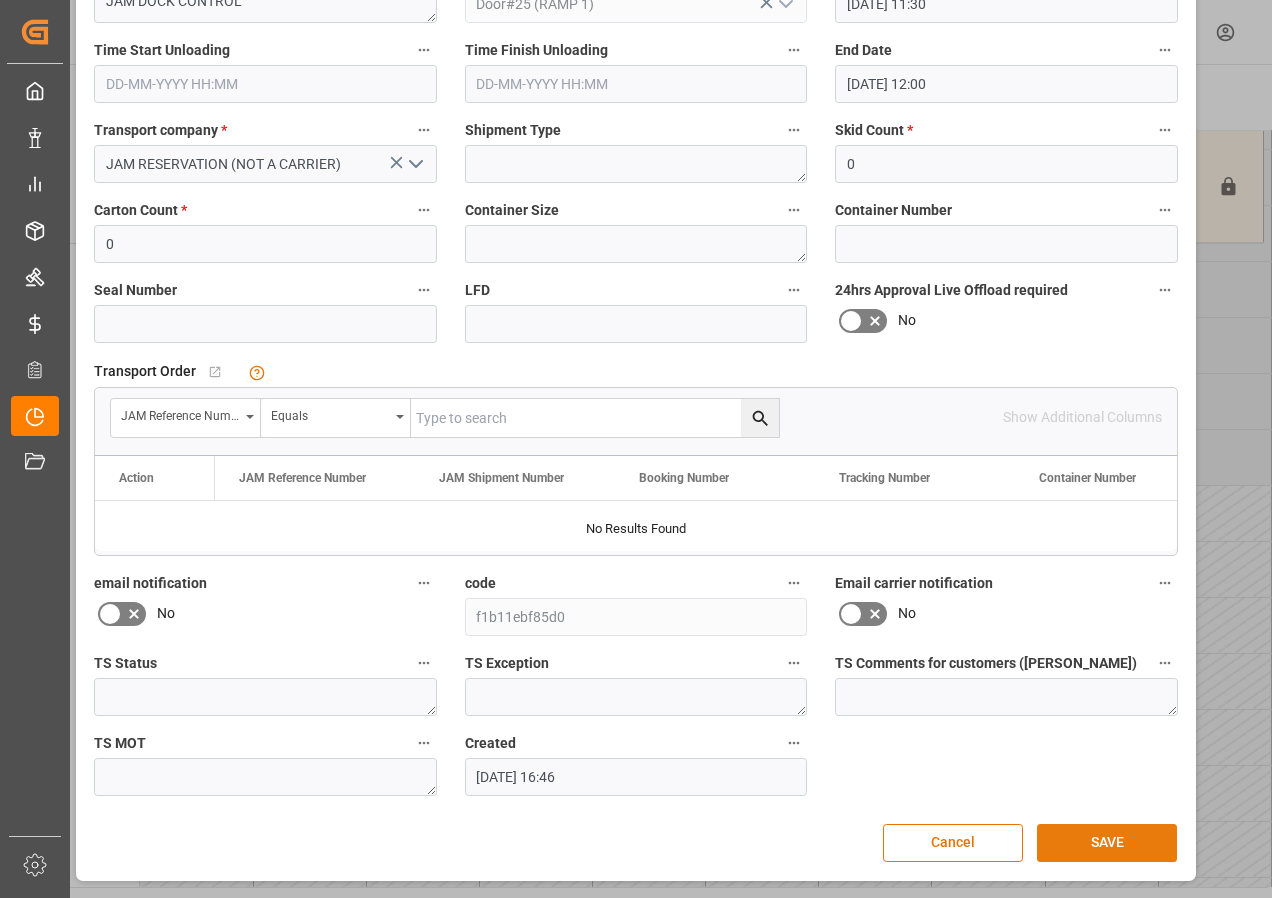 click on "SAVE" at bounding box center [1107, 843] 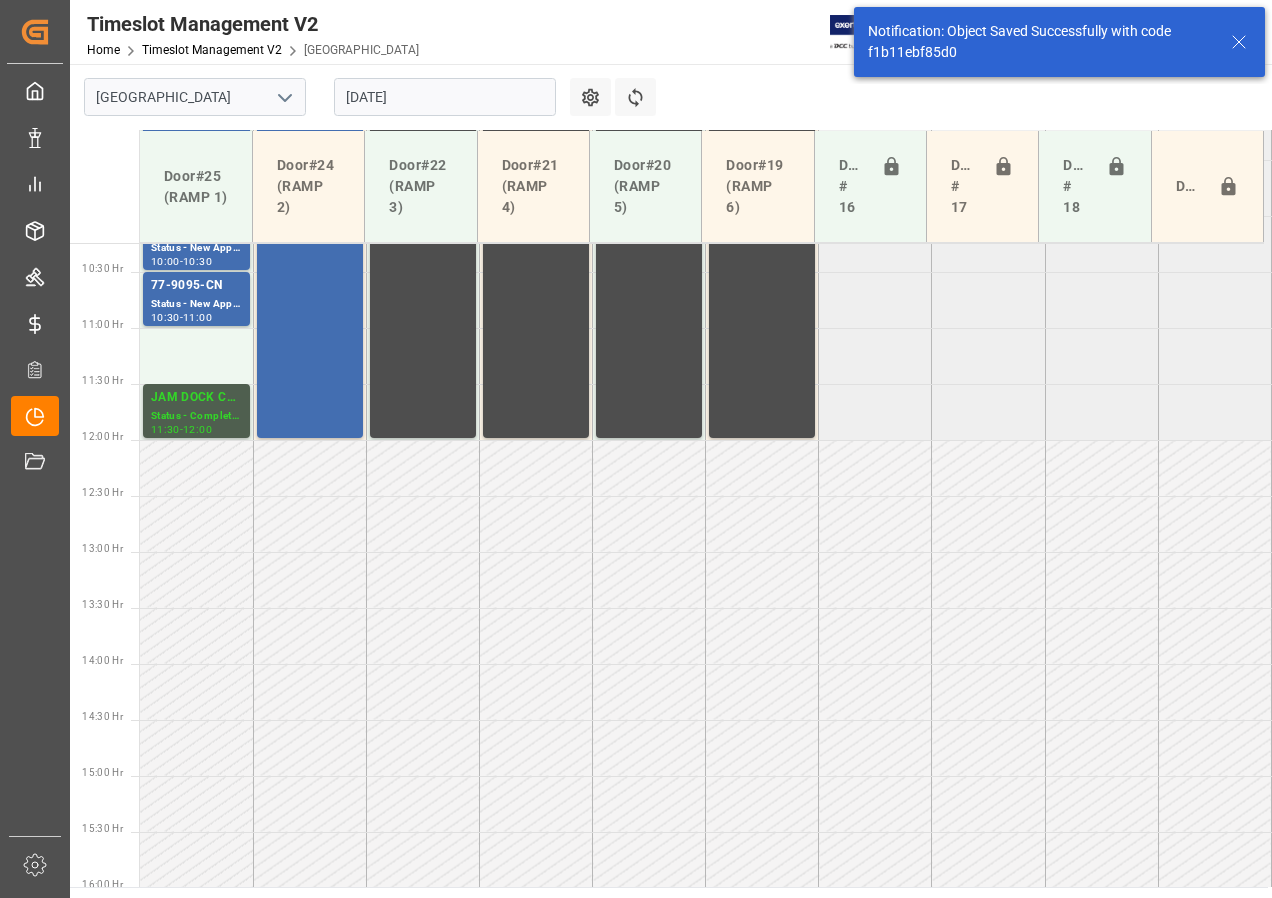 scroll, scrollTop: 1149, scrollLeft: 0, axis: vertical 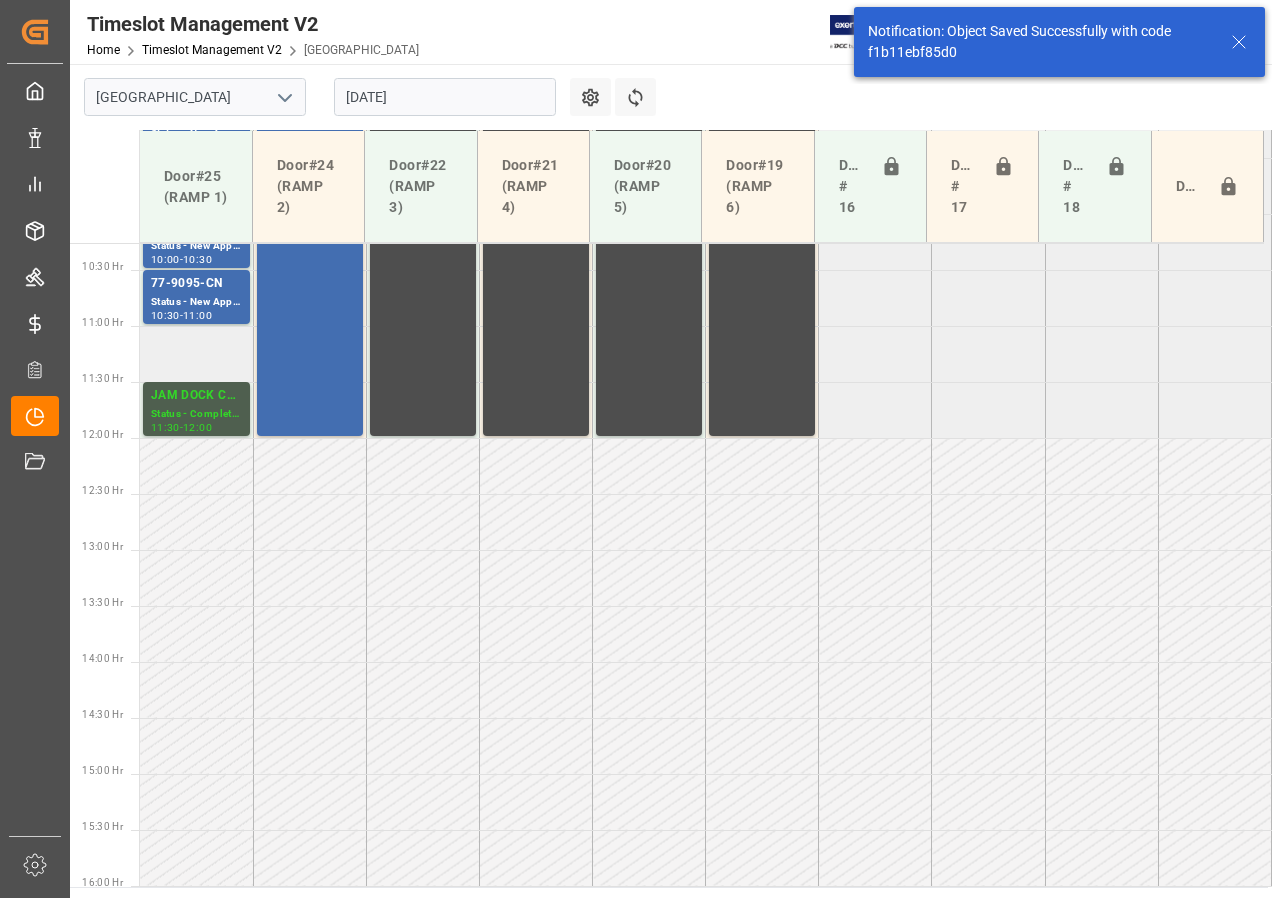 click at bounding box center (196, 354) 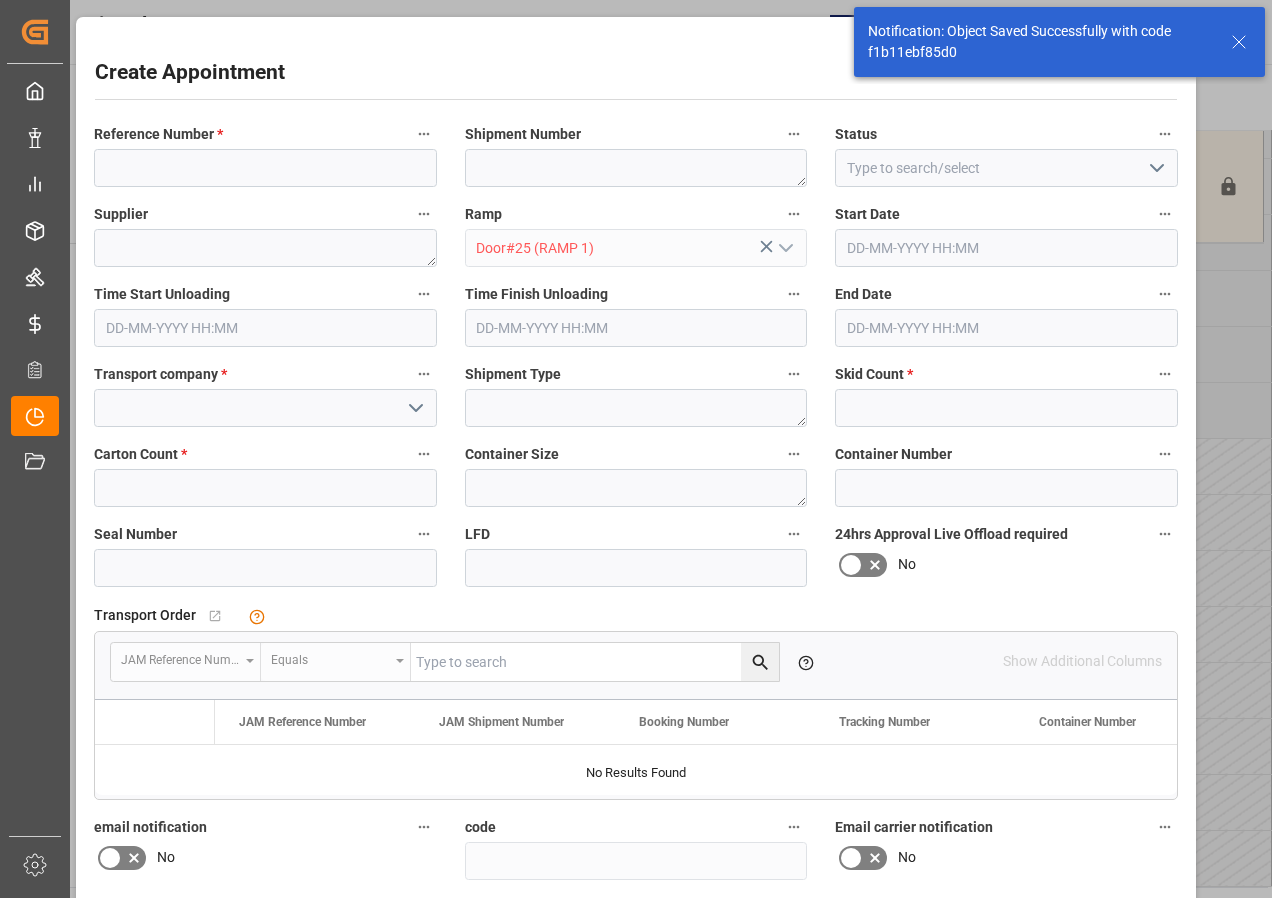 type on "[DATE] 11:00" 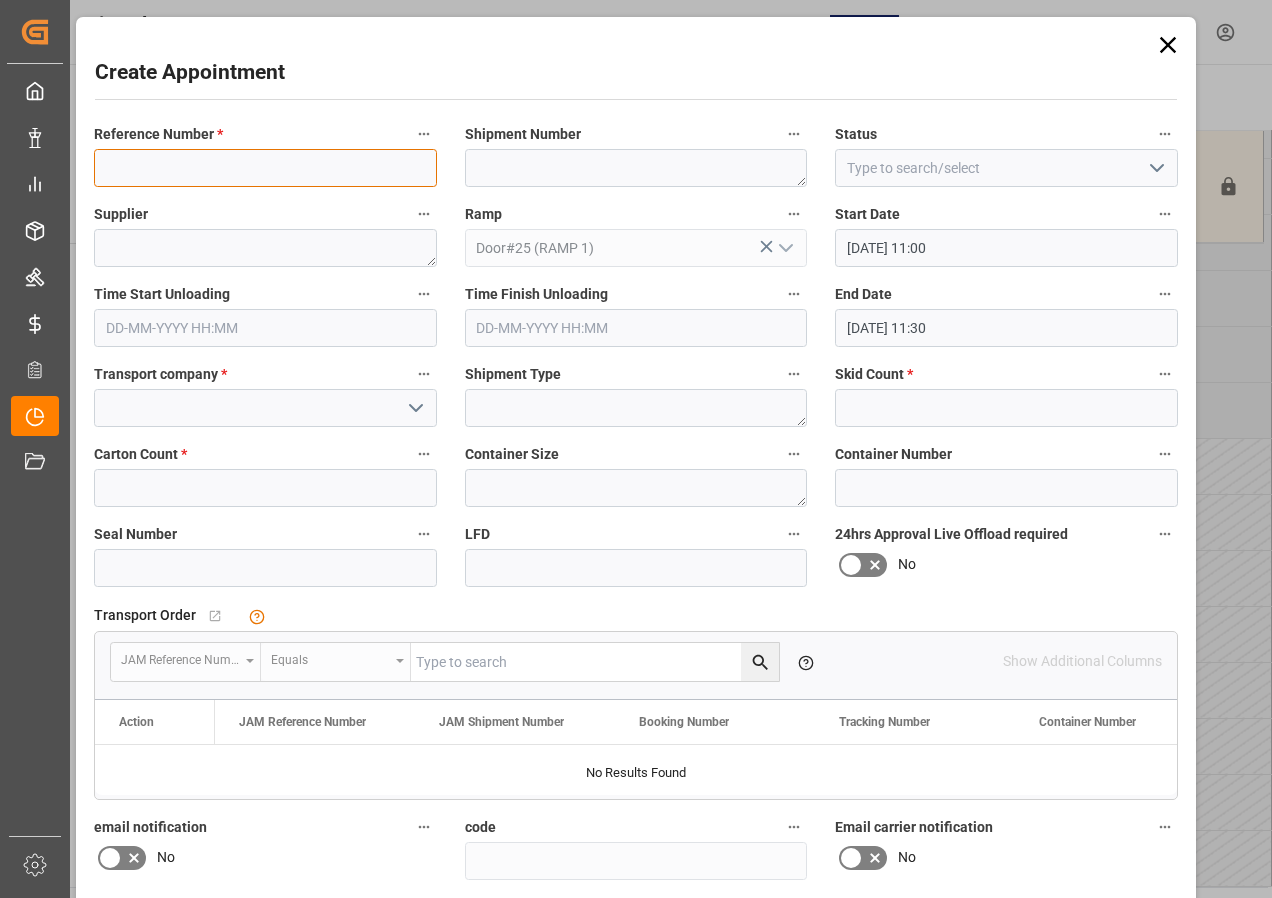 click at bounding box center [265, 168] 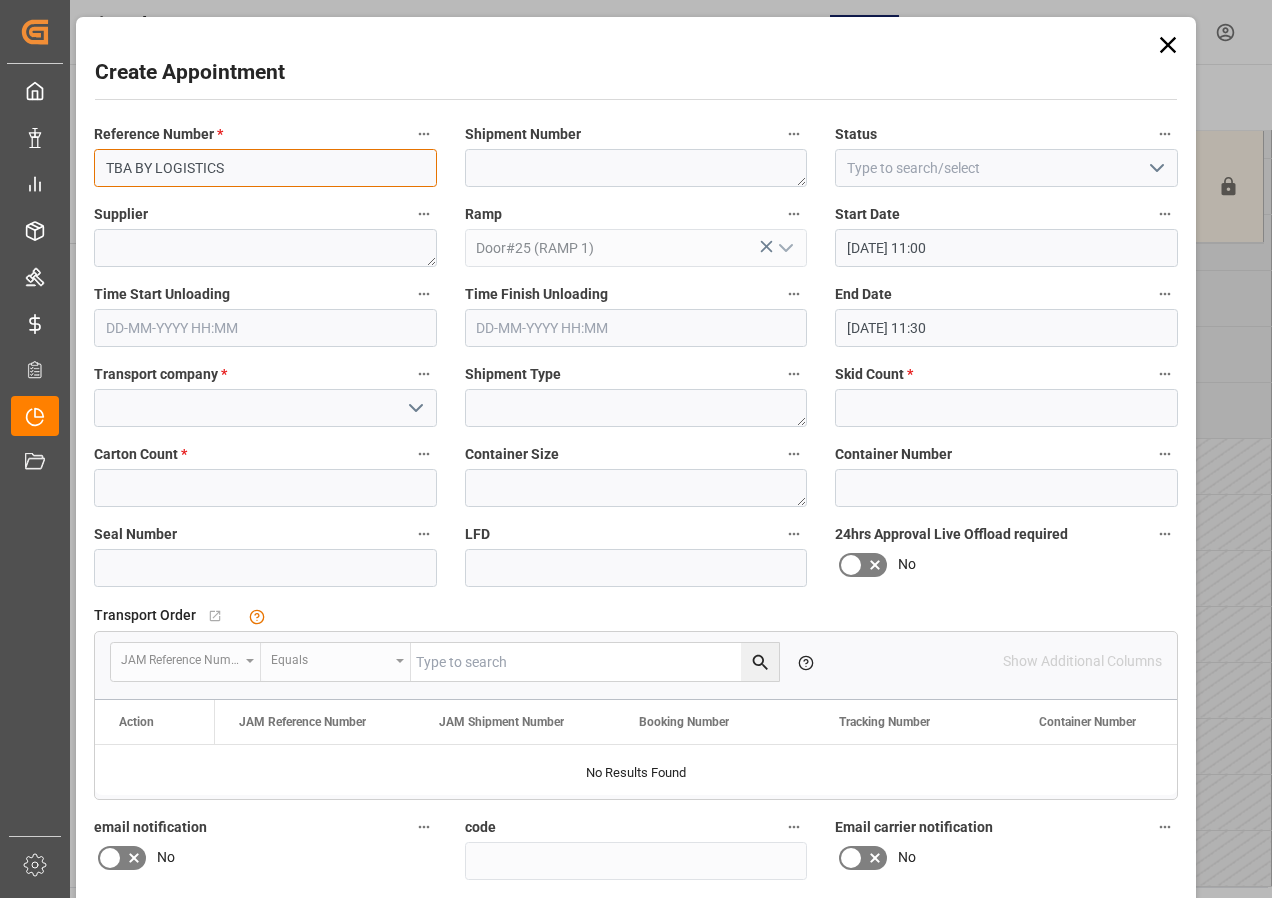 type on "TBA BY LOGISTICS" 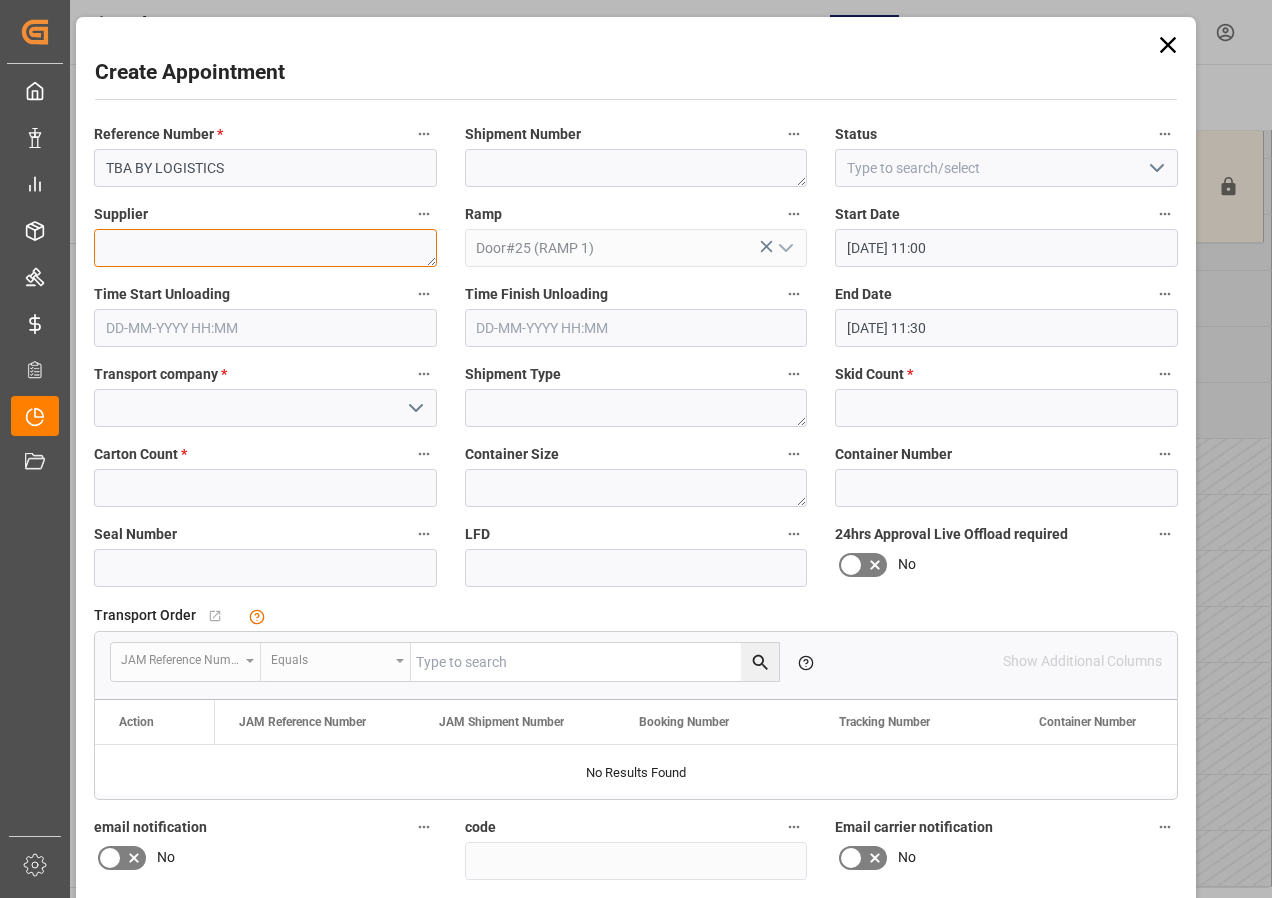click at bounding box center (265, 248) 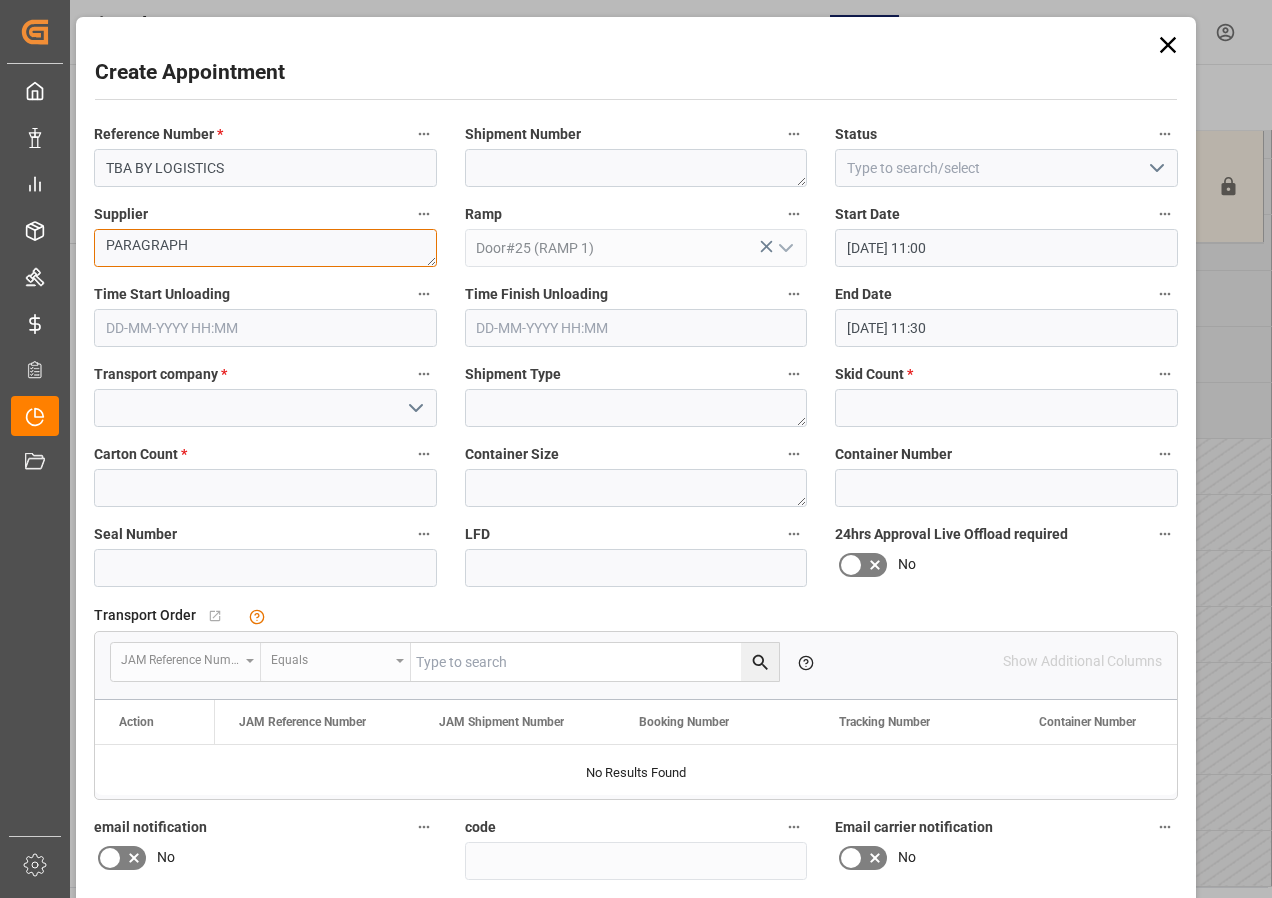 type on "PARAGRAPH" 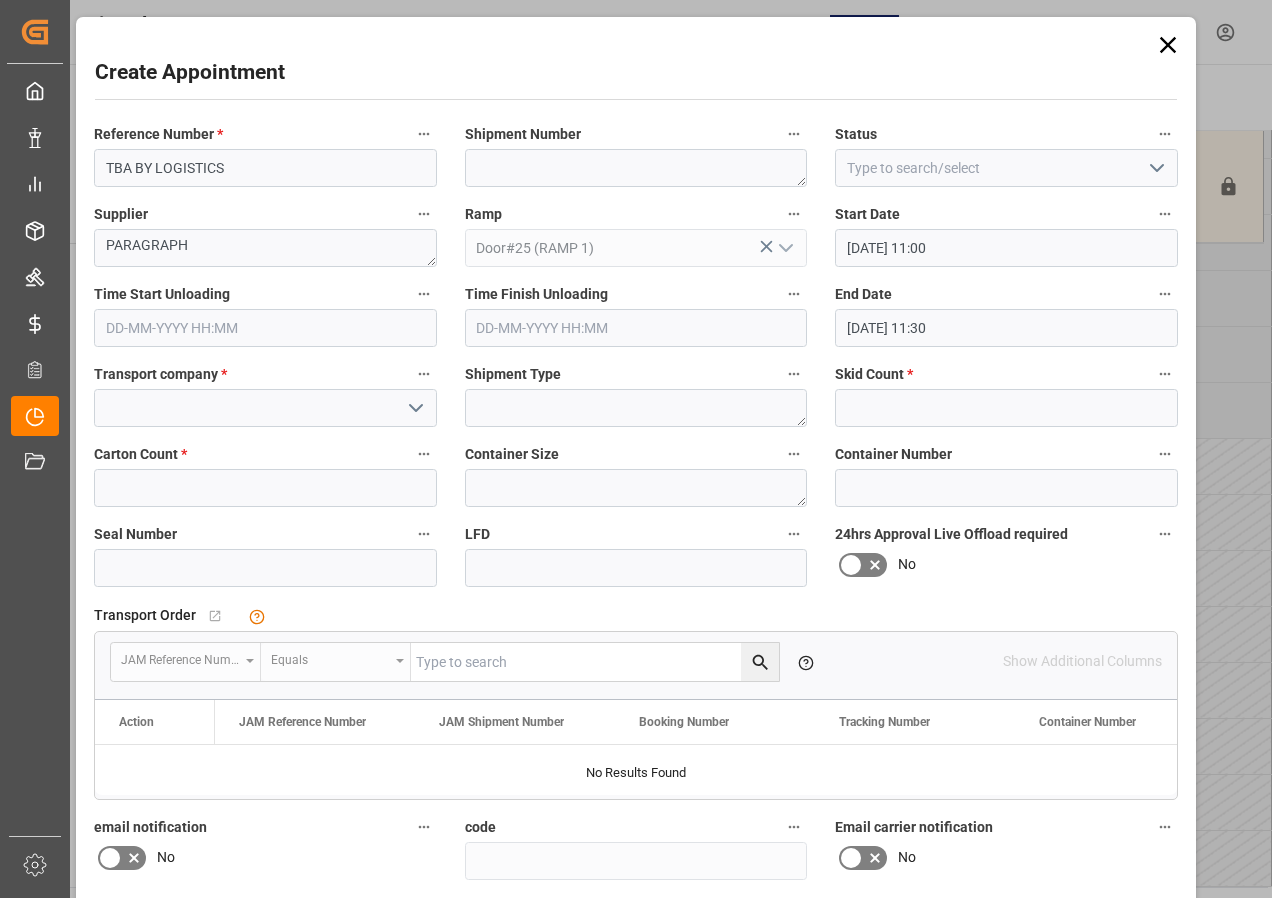 click at bounding box center (265, 328) 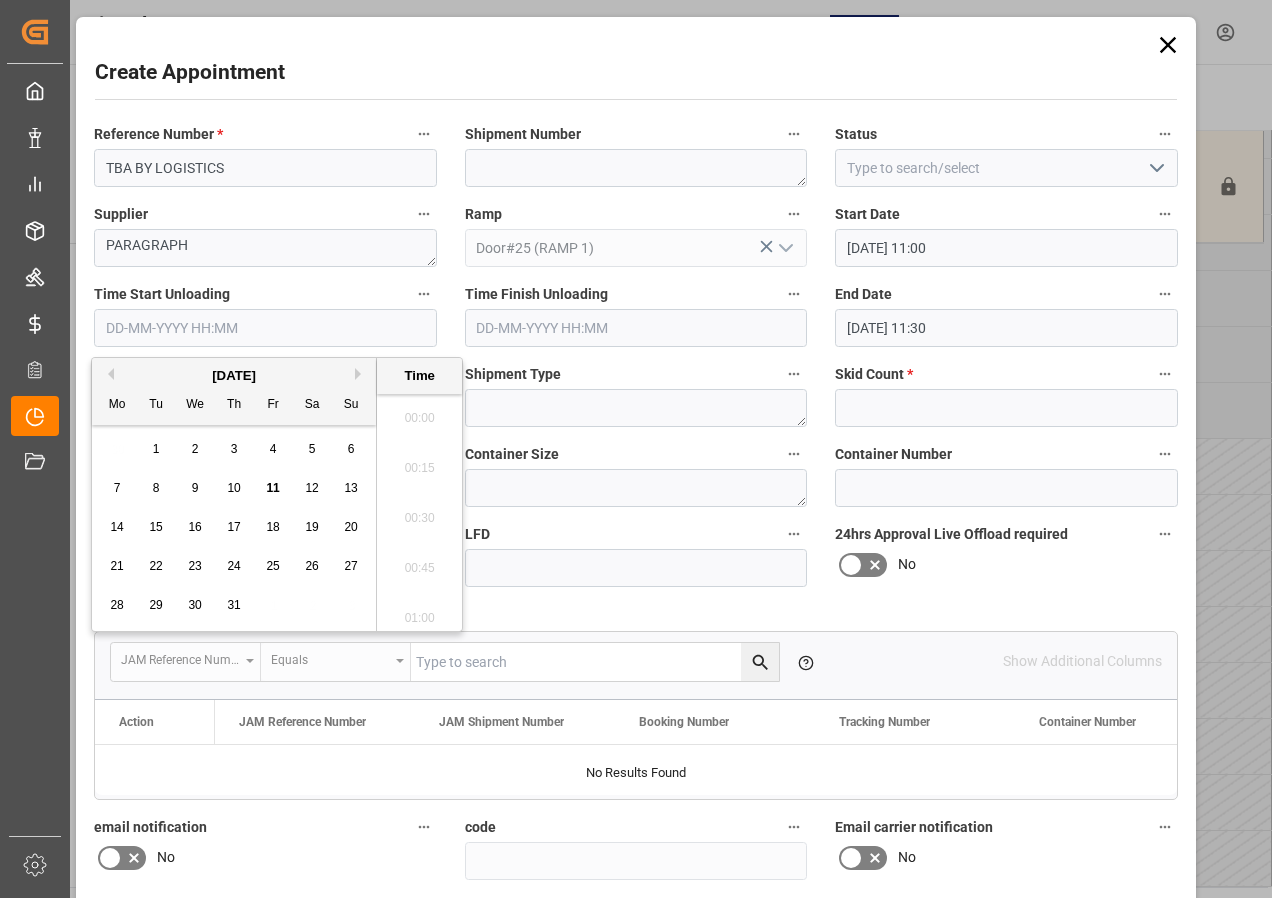 scroll, scrollTop: 2107, scrollLeft: 0, axis: vertical 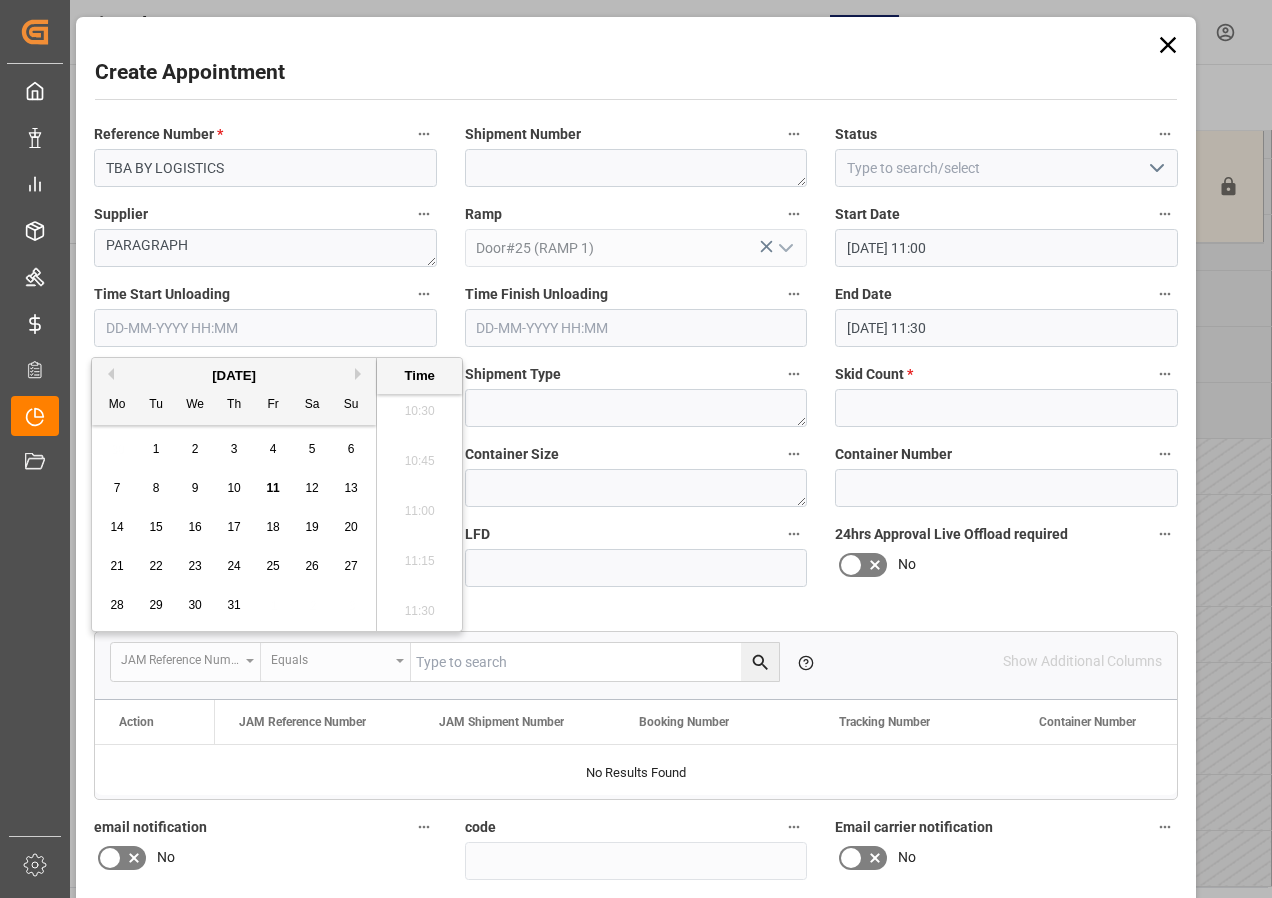 click on "Transport Order     No child Object linked JAM Reference Number Equals Please add Link Field data to enable search Show Additional Columns
Drag here to set row groups Drag here to set column labels
Action
JAM Reference Number
JAM Shipment Number
to" at bounding box center [636, 700] 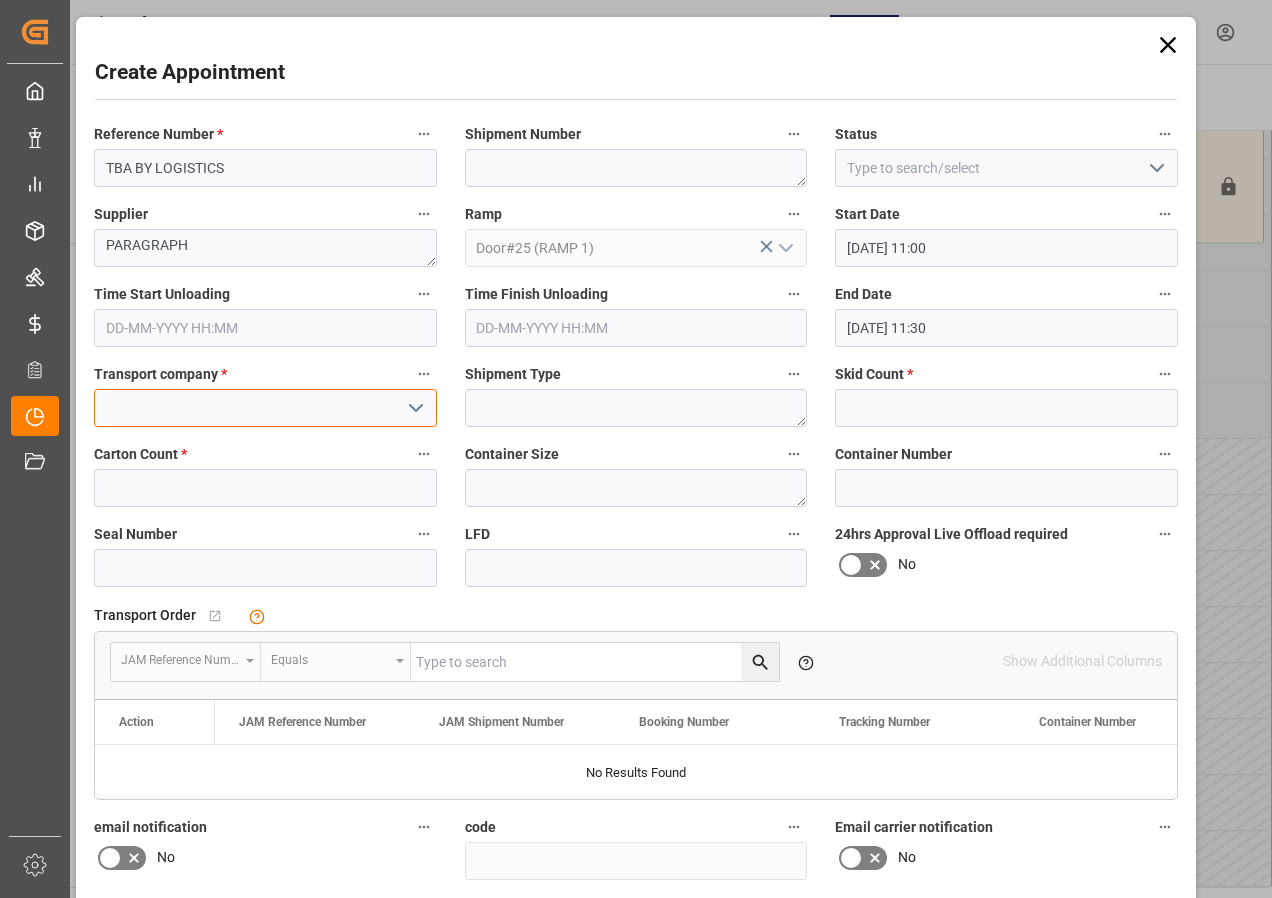 click at bounding box center (265, 408) 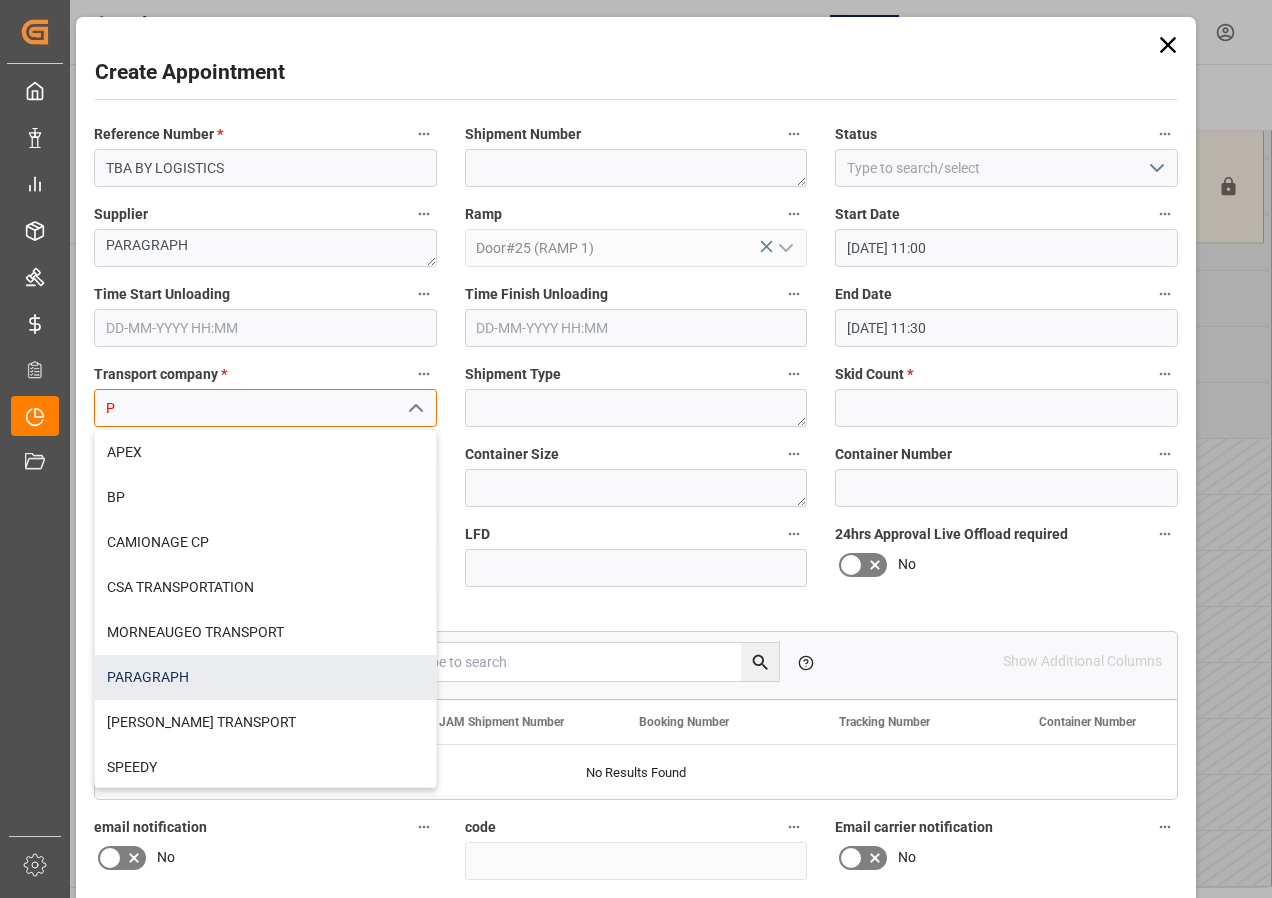 click on "PARAGRAPH" at bounding box center (265, 677) 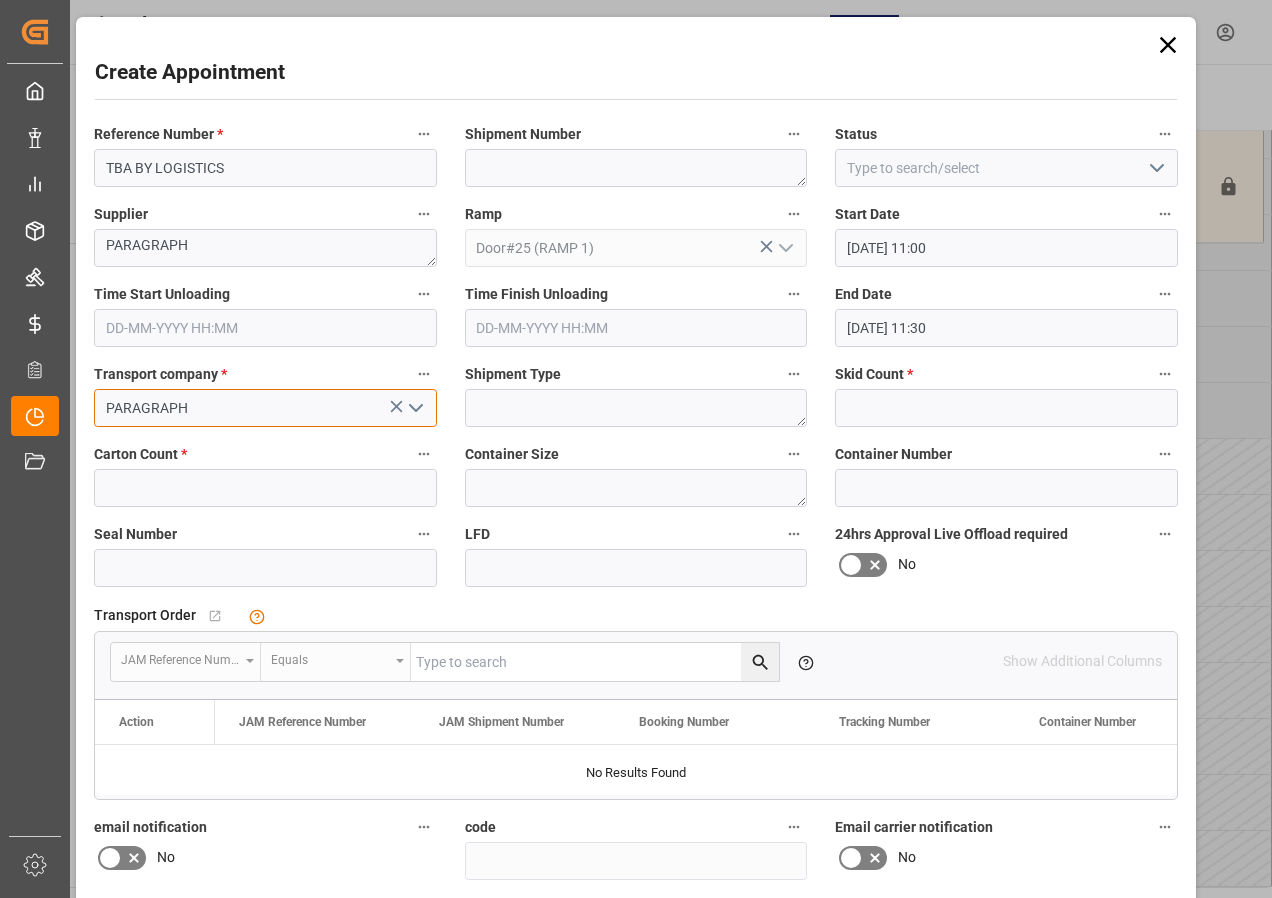 type on "PARAGRAPH" 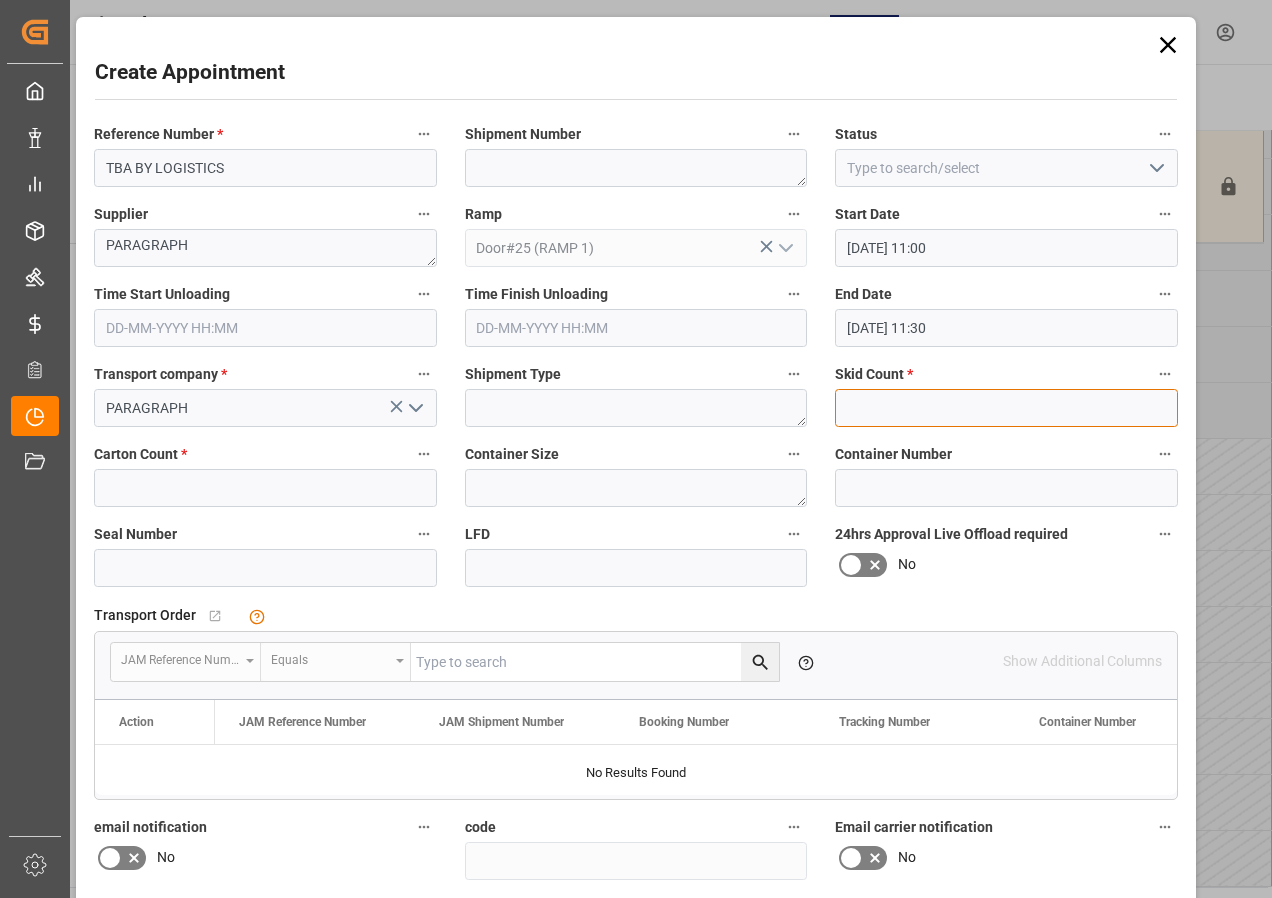 click at bounding box center (1006, 408) 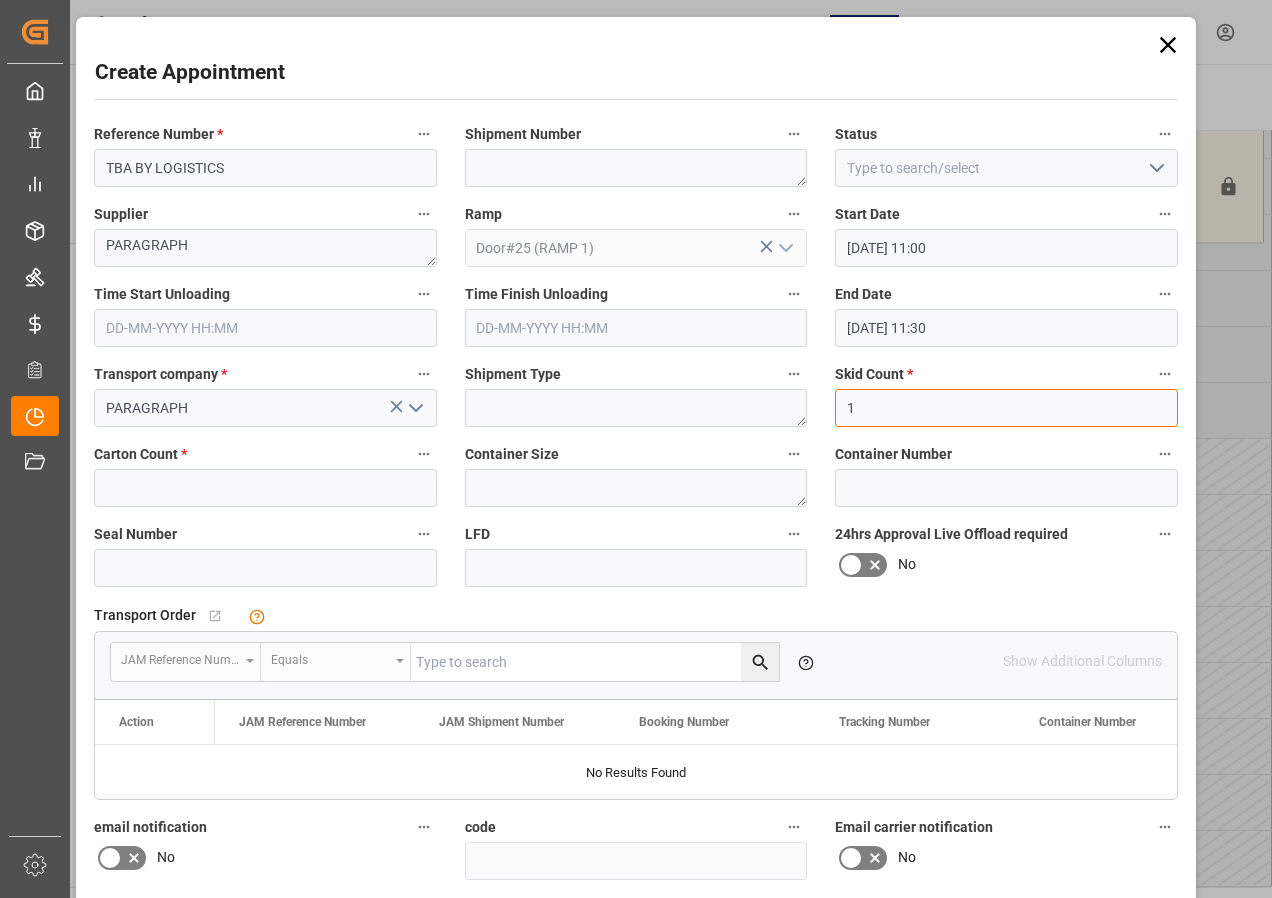 type on "1" 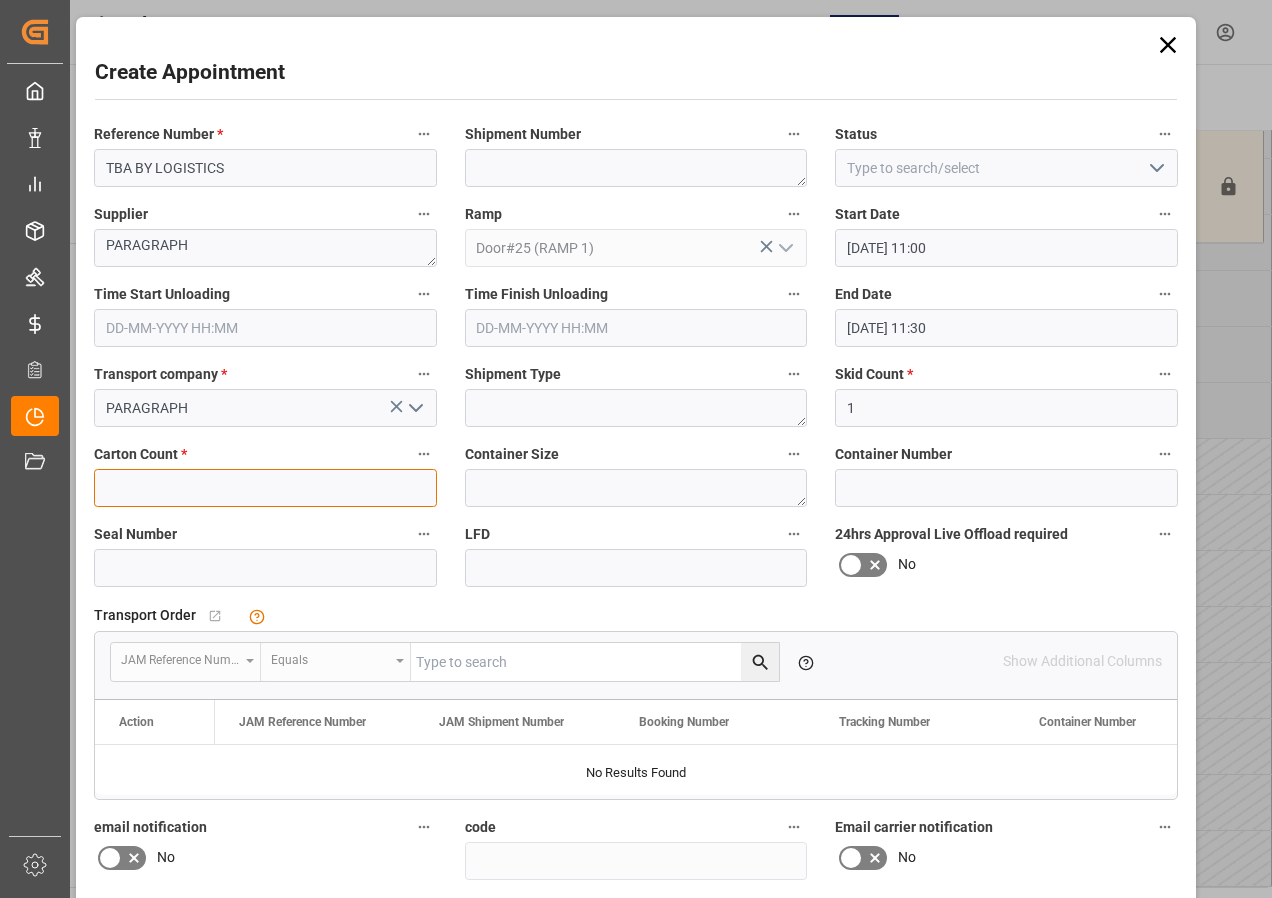 click at bounding box center (265, 488) 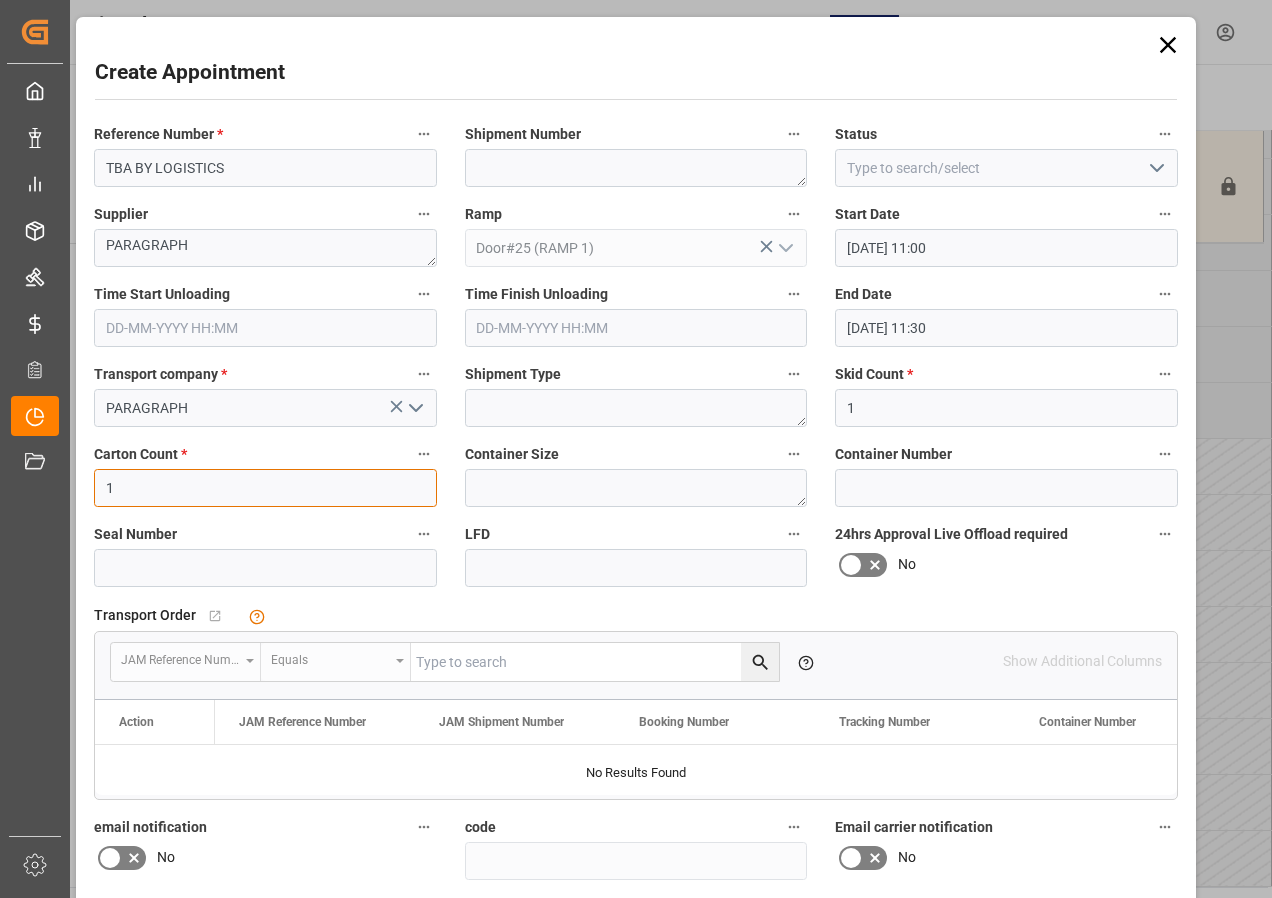type on "1" 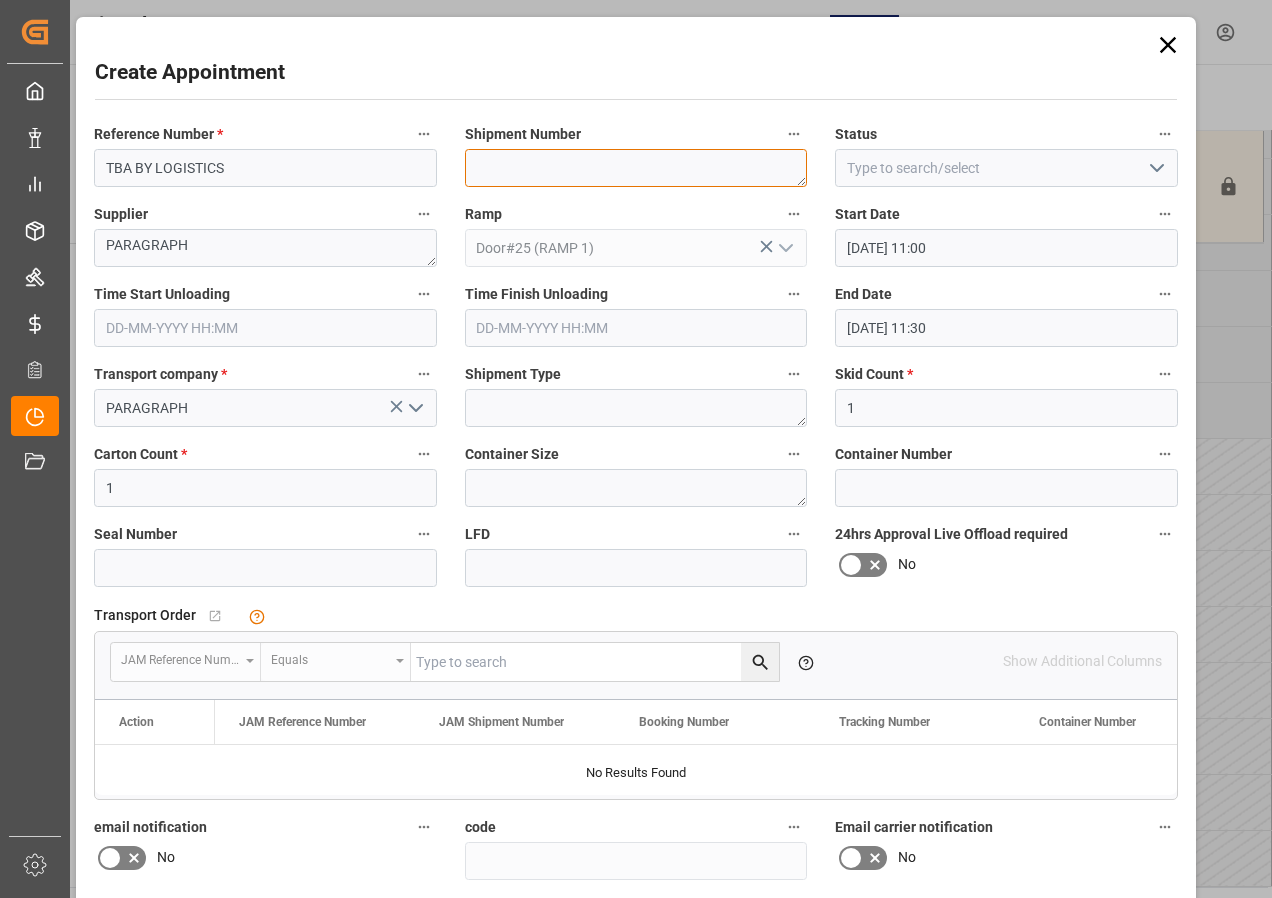 click at bounding box center [636, 168] 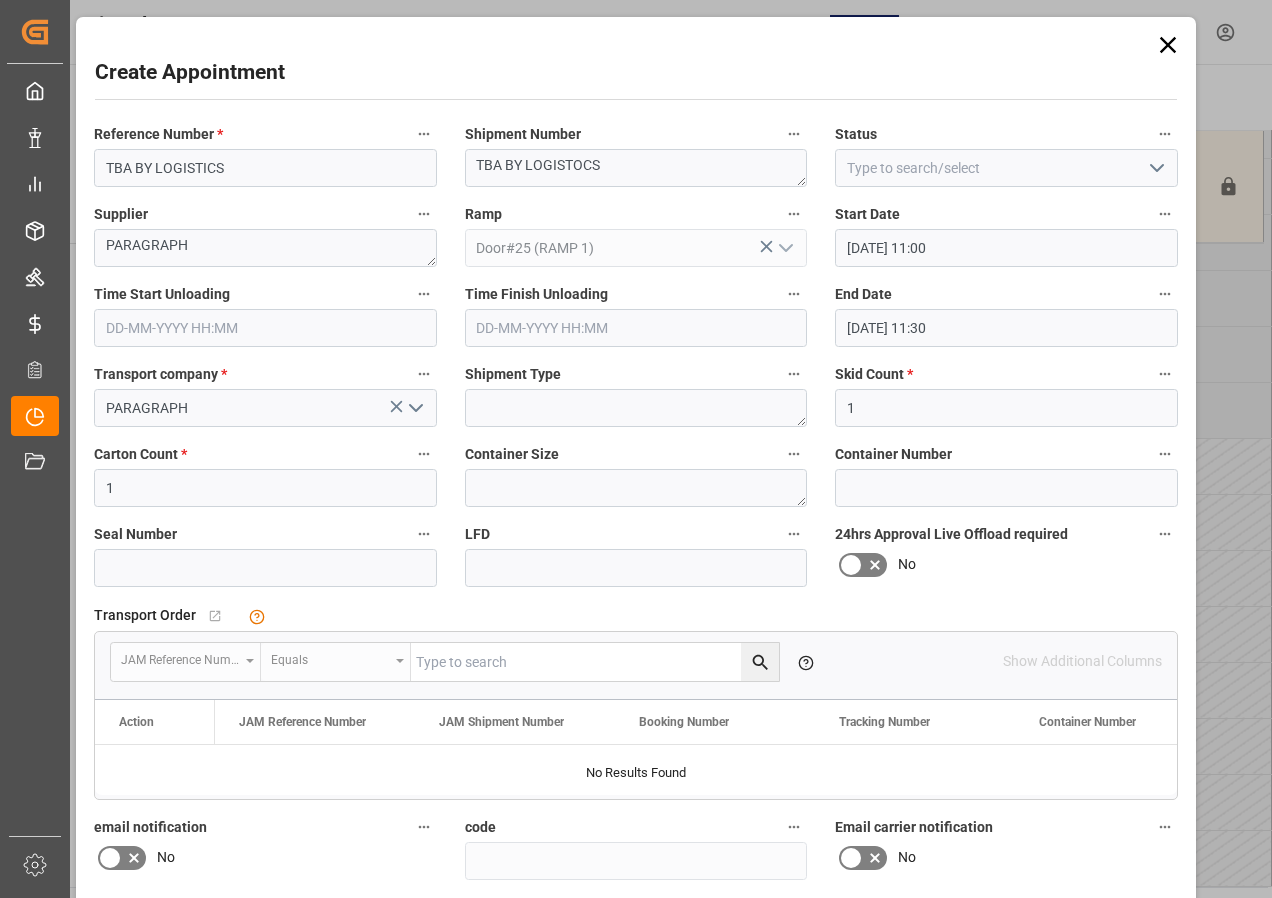 click on "Ramp     Door#25 (RAMP 1)" at bounding box center [636, 234] 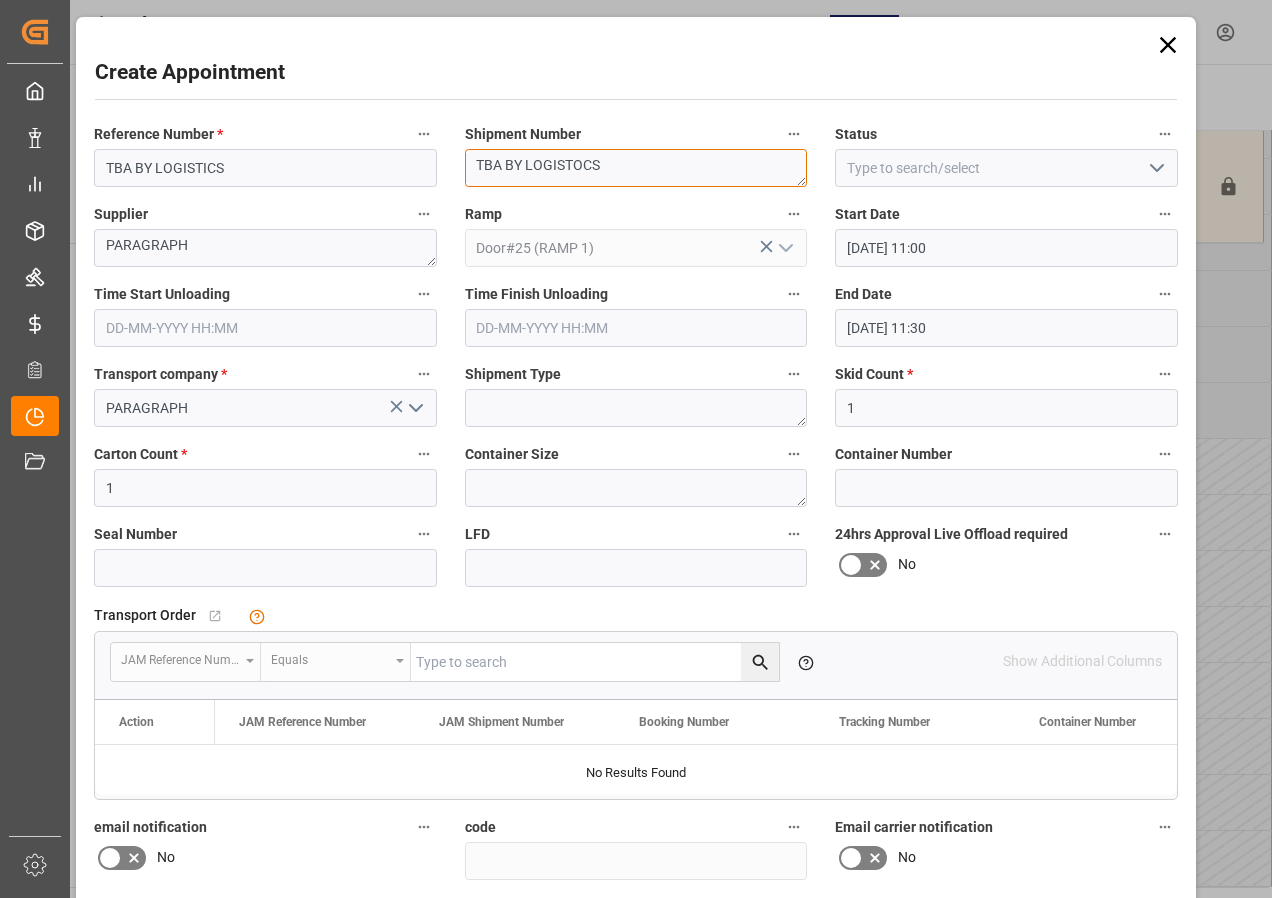 click on "TBA BY LOGISTOCS" at bounding box center (636, 168) 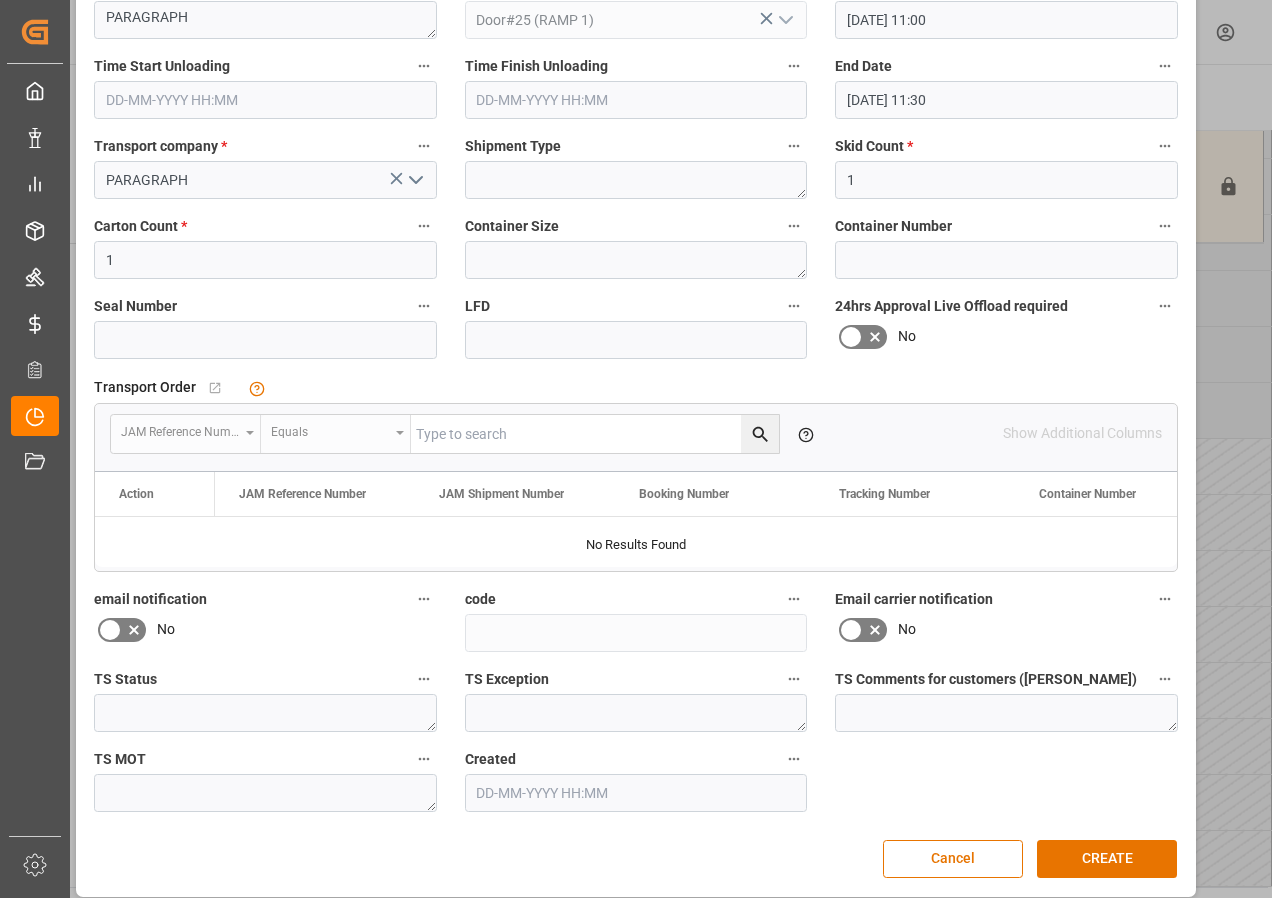 scroll, scrollTop: 244, scrollLeft: 0, axis: vertical 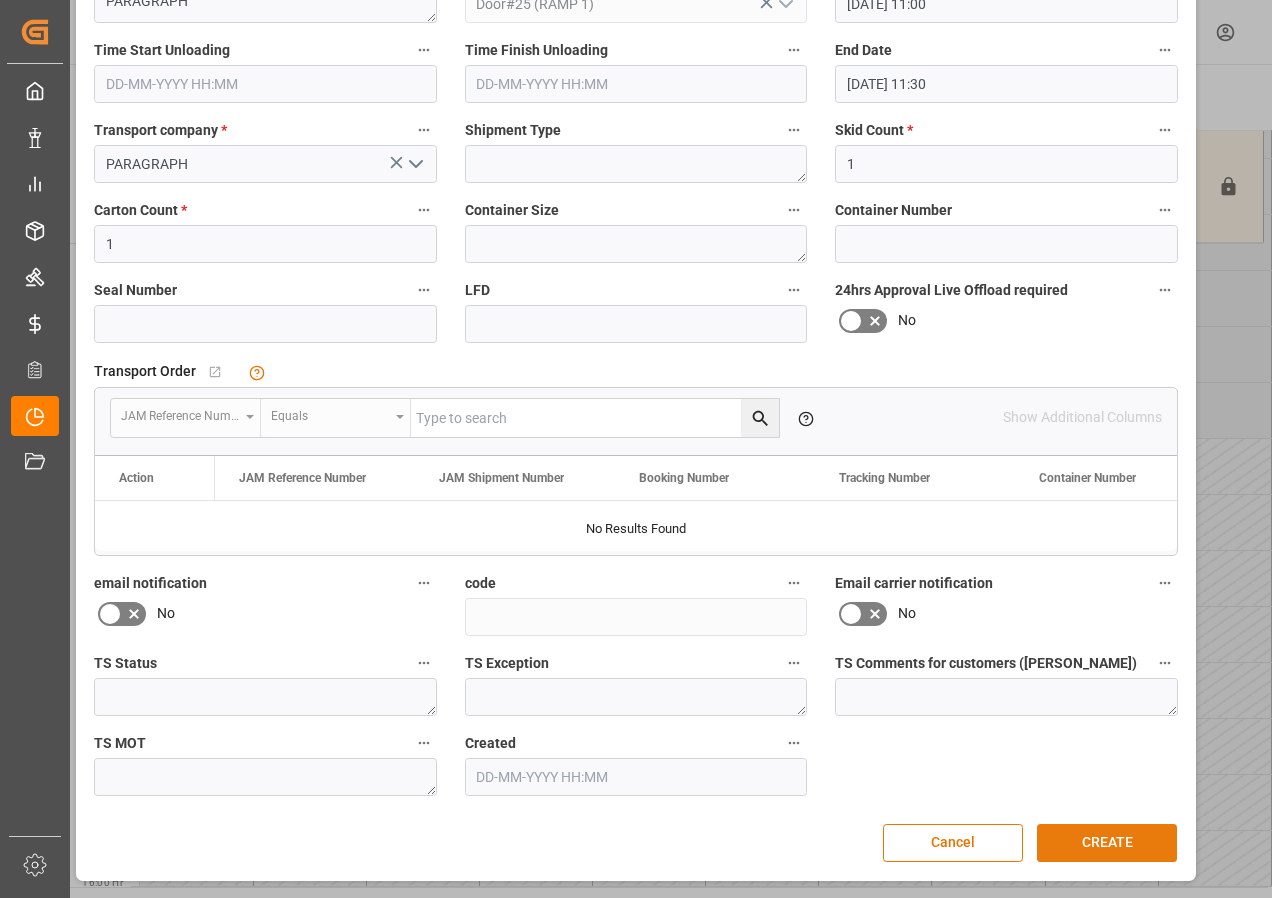 type on "TBA BY LOGISTICS" 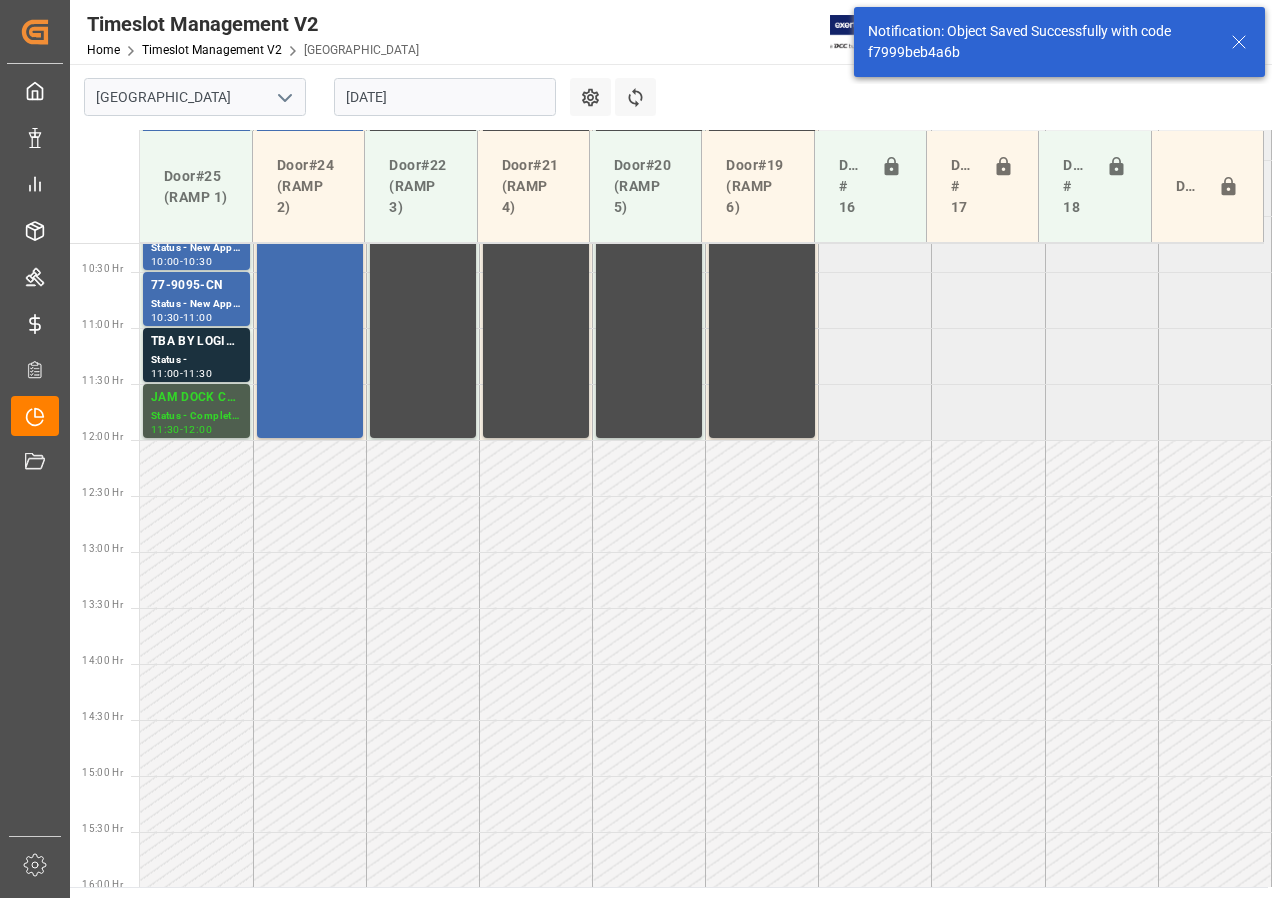 scroll, scrollTop: 1149, scrollLeft: 0, axis: vertical 